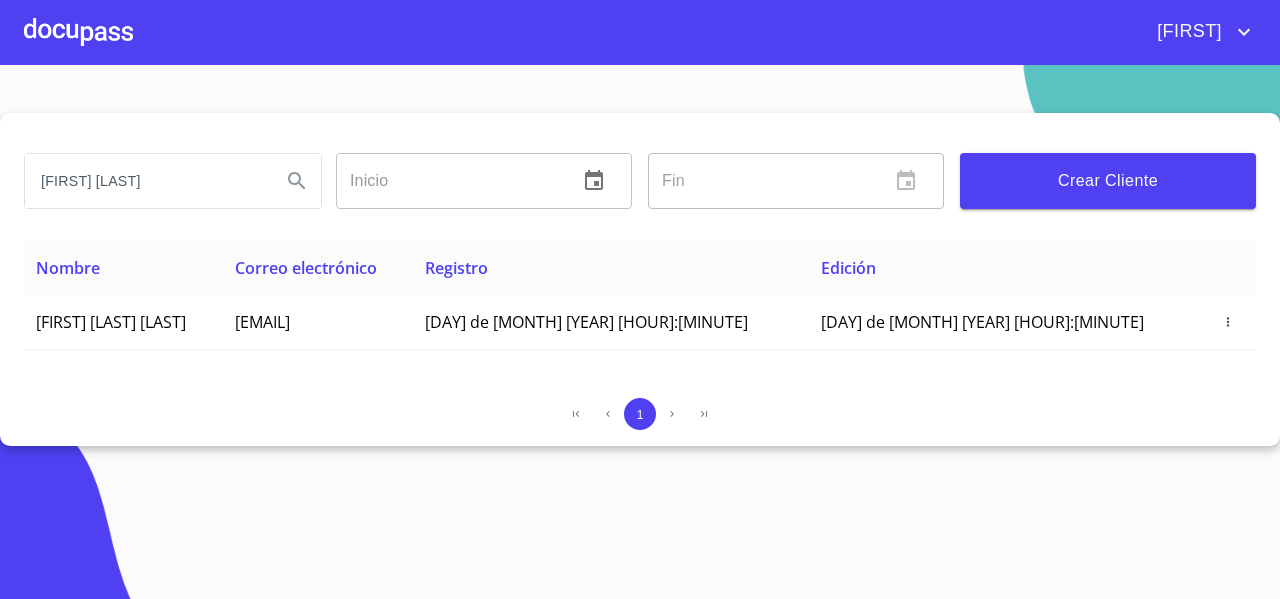 scroll, scrollTop: 0, scrollLeft: 0, axis: both 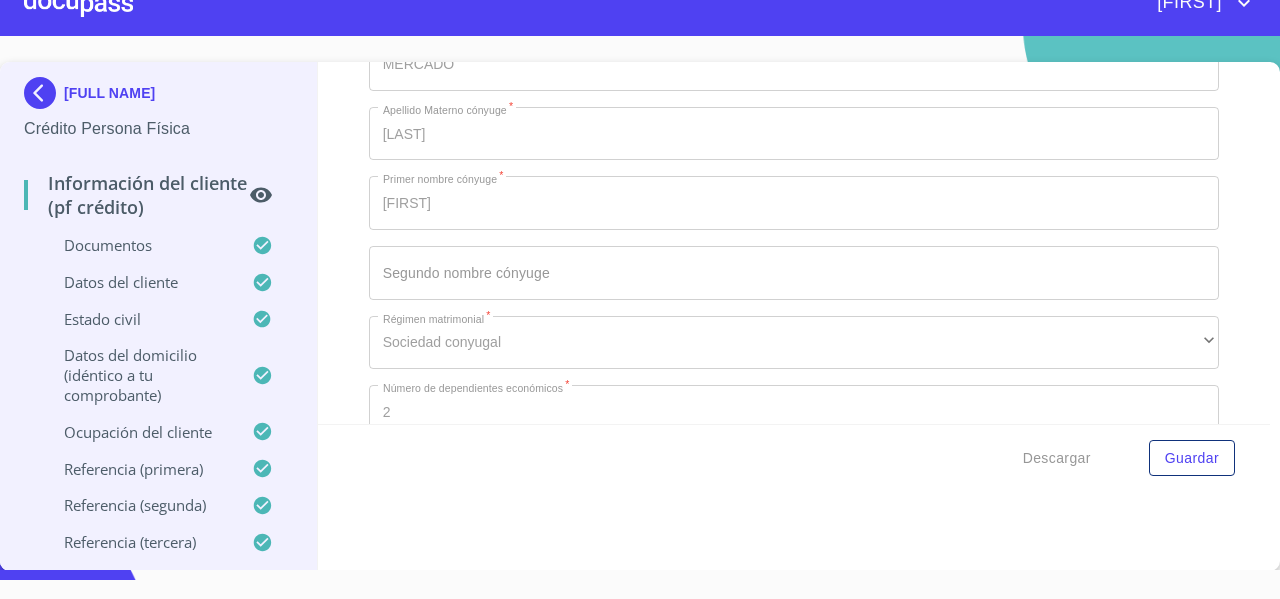 click on "Información del cliente (PF crédito) Documentos Documento de identificación * INE Identificación Oficial Identificación Oficial Identificación Oficial Comprobante de Domicilio * Comprobante de Domicilio Comprobante de Domicilio Fuente de ingresos * Independiente/Dueño de negocio/Persona Moral Comprobante de Ingresos mes 1 * Comprobante de Ingresos mes 1 Comprobante de Ingresos mes 2 * Comprobante de Ingresos mes 2 Comprobante de Ingresos mes 3 * Comprobante de Ingresos mes 3 CURP * CURP CURP Constancia de situación fiscal Arrastra o selecciona el (los) documento(s) para agregar Datos del cliente Apellido Paterno * [LAST] Apellido Materno * [LAST] Primer nombre * [FIRST] Segundo Nombre Fecha de nacimiento * 15 de abr. de 1988 Nacionalidad * Mexicana País de nacimiento *" at bounding box center [794, 243] 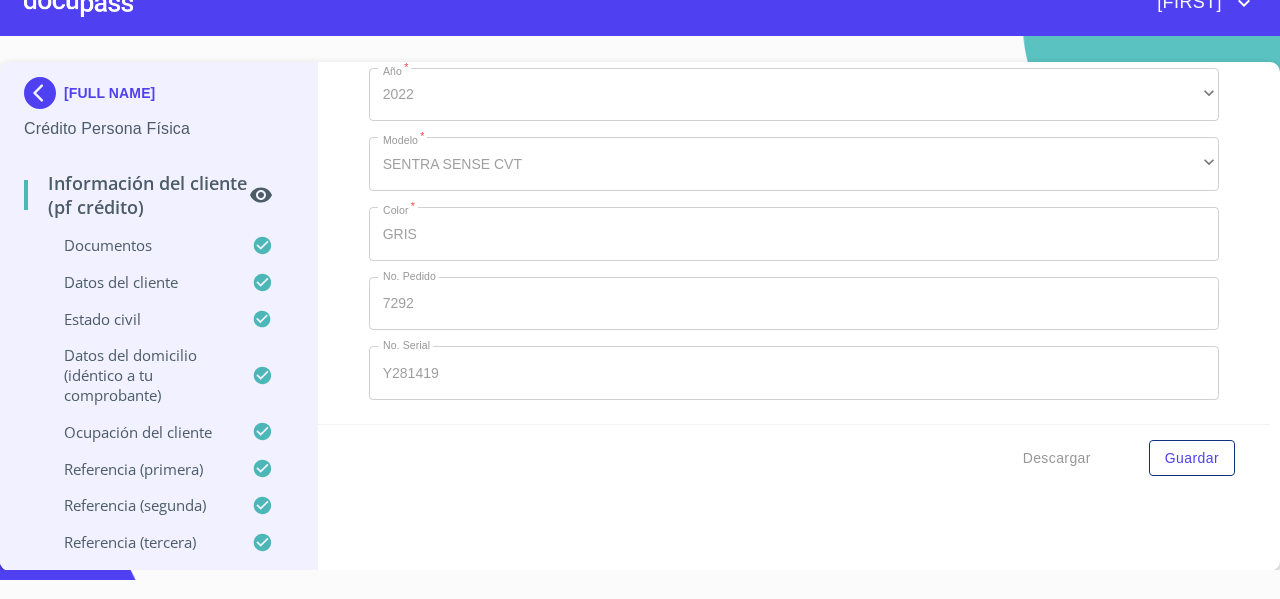 scroll, scrollTop: 11198, scrollLeft: 0, axis: vertical 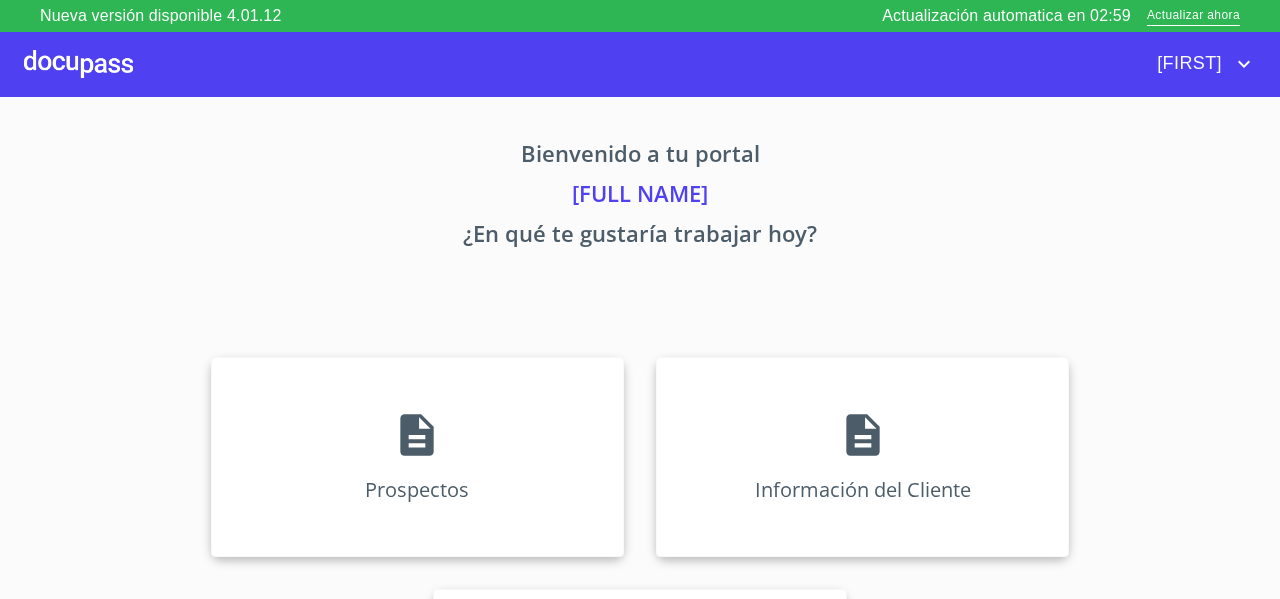 click on "Bienvenido a tu portal [FIRST] [LAST] ¿En qué te gustaría trabajar hoy? Prospectos Información del Cliente Asignación de Ventas" at bounding box center (640, 449) 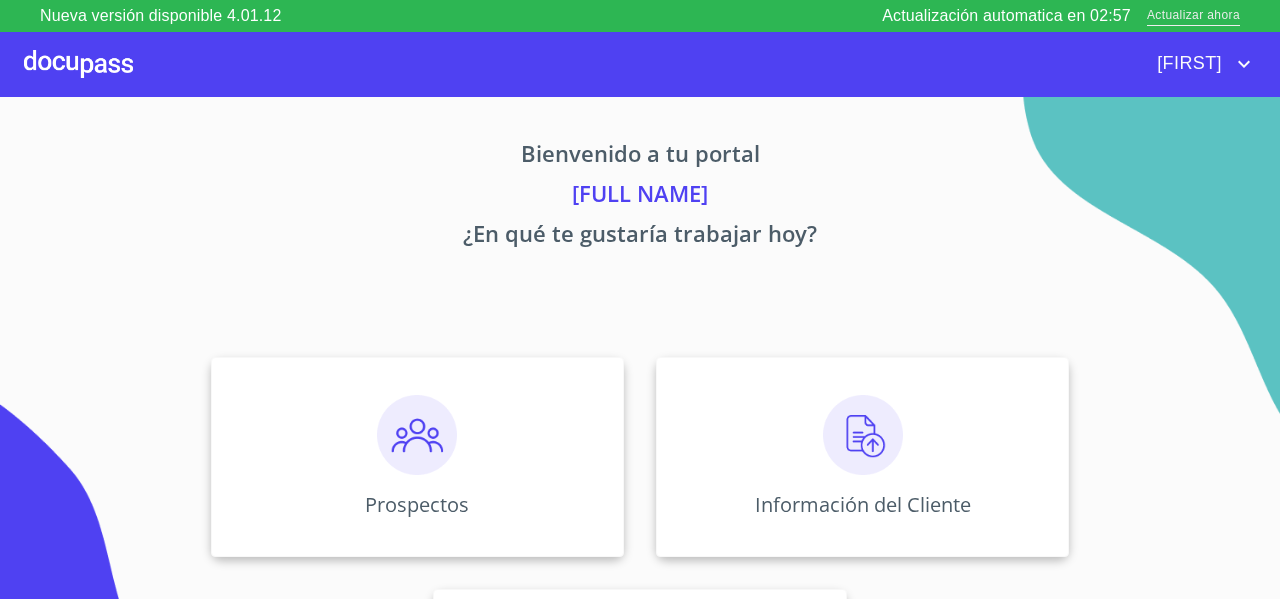 click on "Actualizar ahora" at bounding box center [1193, 16] 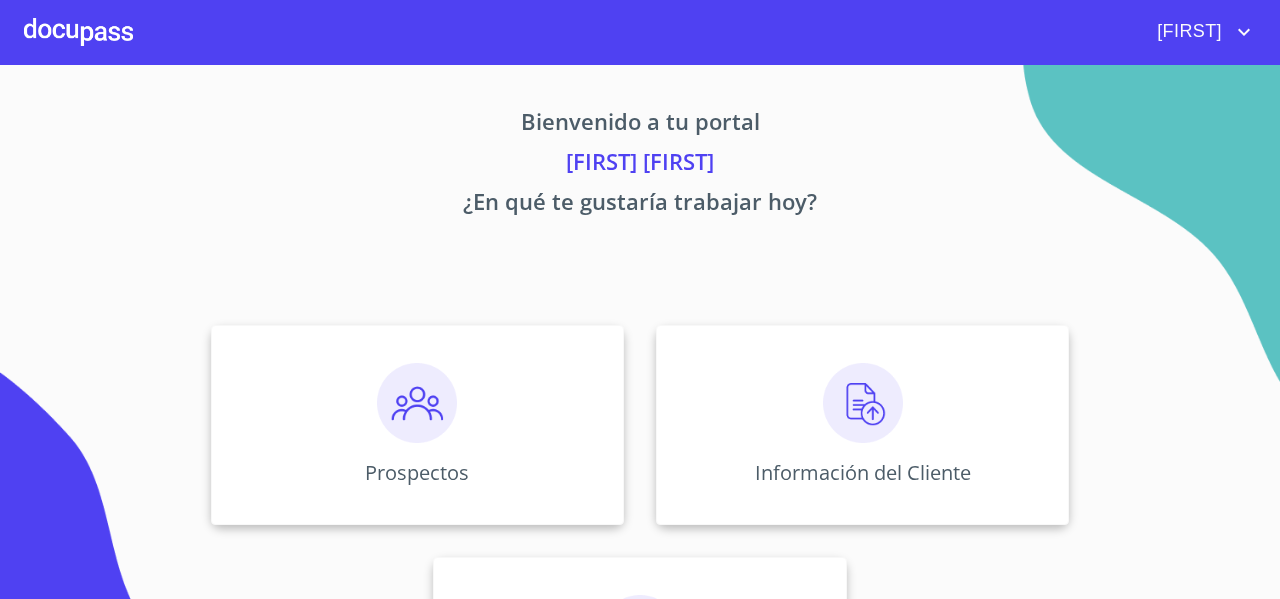 scroll, scrollTop: 0, scrollLeft: 0, axis: both 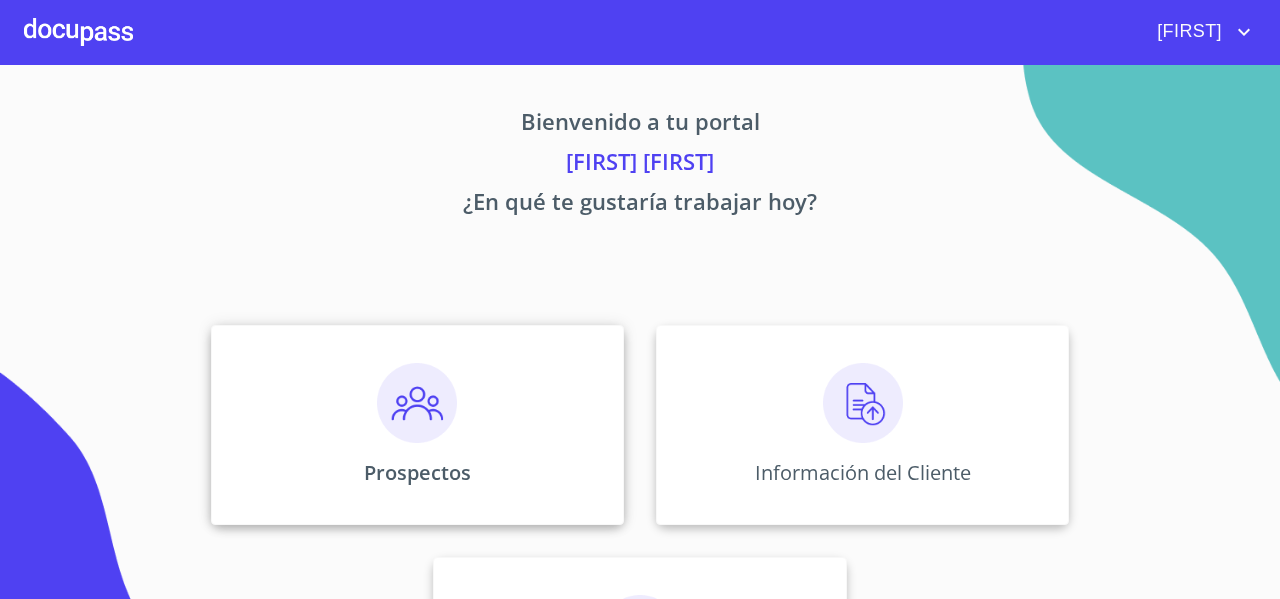 click on "Prospectos" at bounding box center [417, 425] 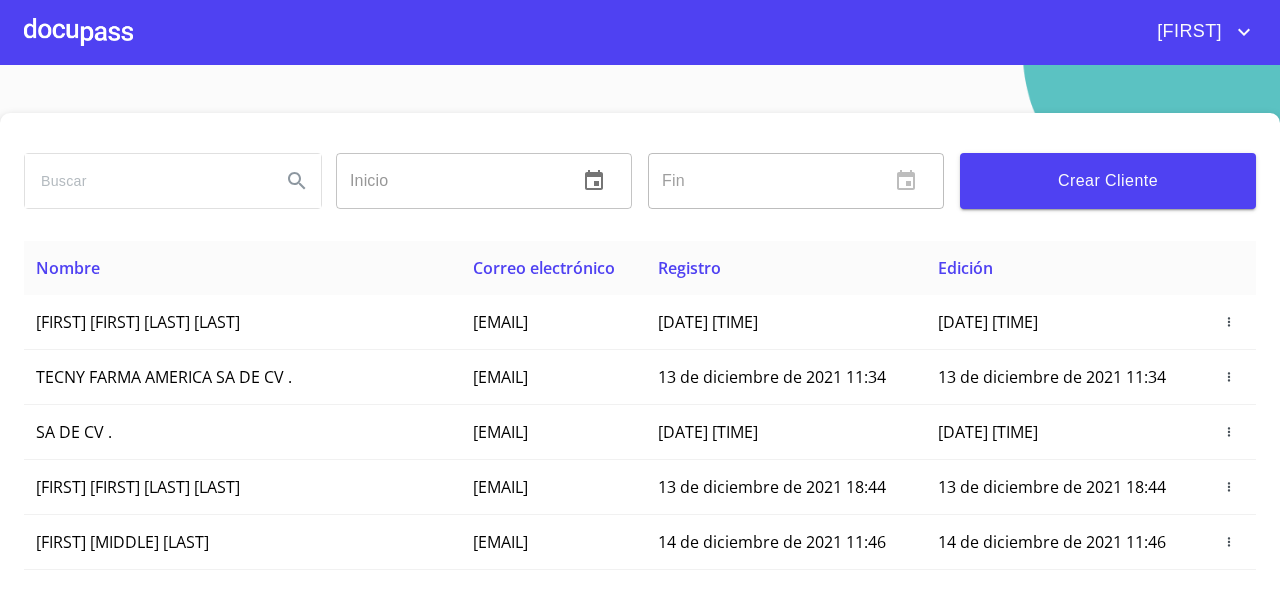 click on "Crear Cliente" at bounding box center (1108, 181) 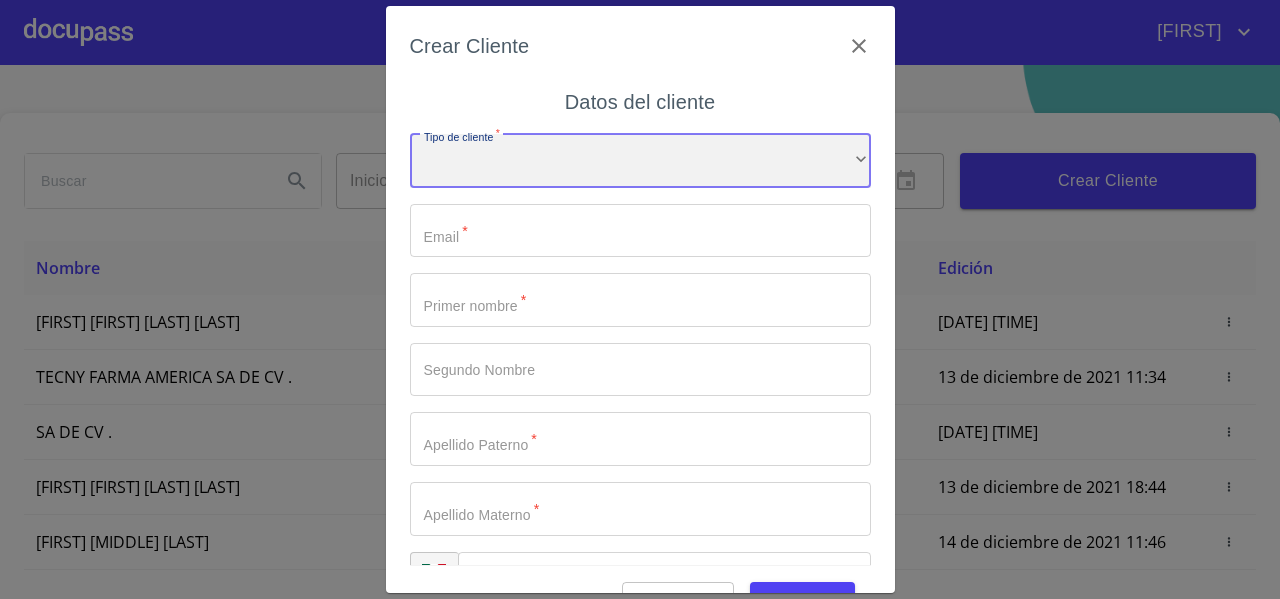 click on "​" at bounding box center (640, 161) 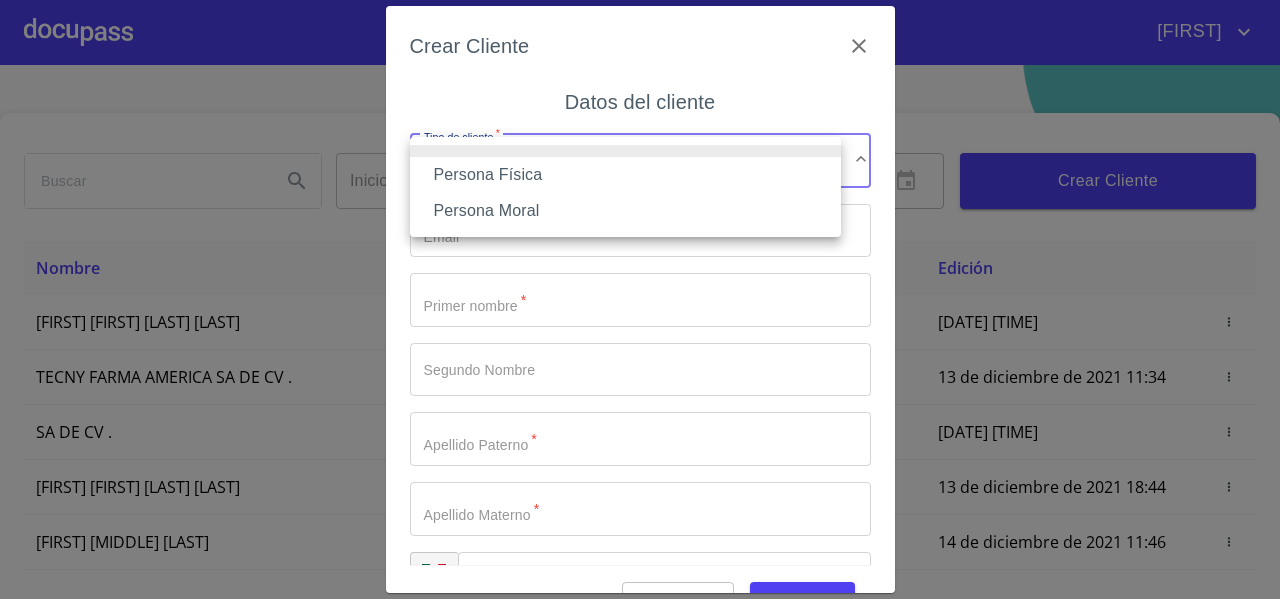 click on "Persona Física" at bounding box center (625, 175) 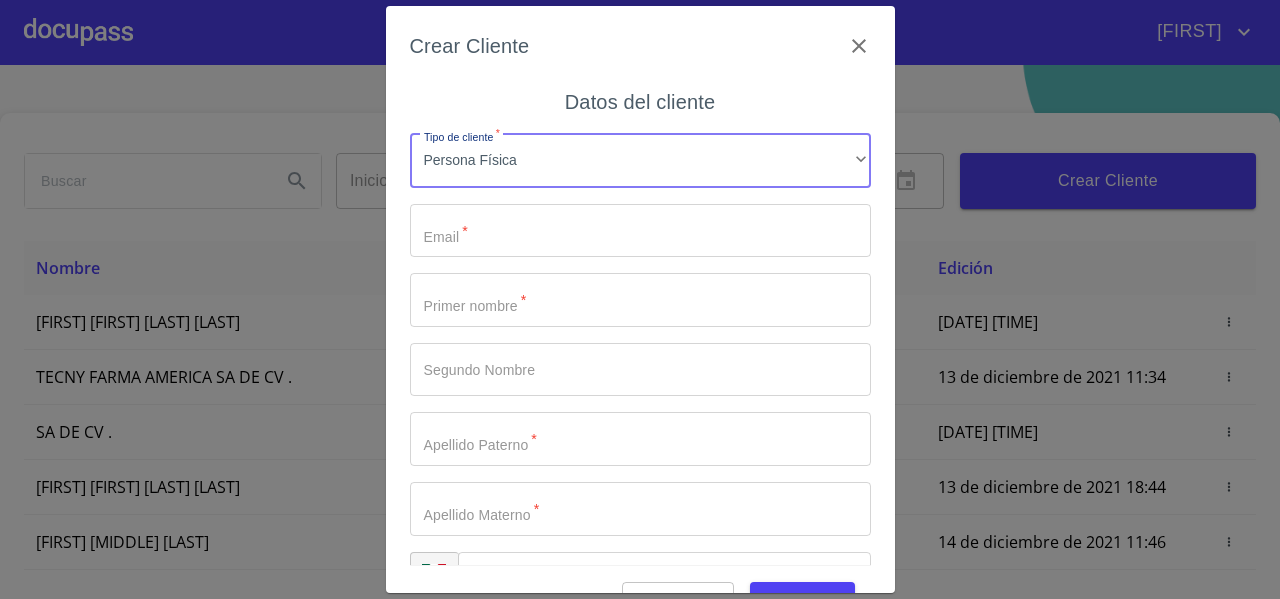 click on "Crear Cliente Datos del cliente Tipo de cliente   * Persona Física ​ Email   * ​ Primer nombre   * ​ Segundo Nombre ​ Apellido Paterno   * ​ Apellido Materno   * ​ MXN Celular   * ​ Cancelar Guardar" at bounding box center [640, 299] 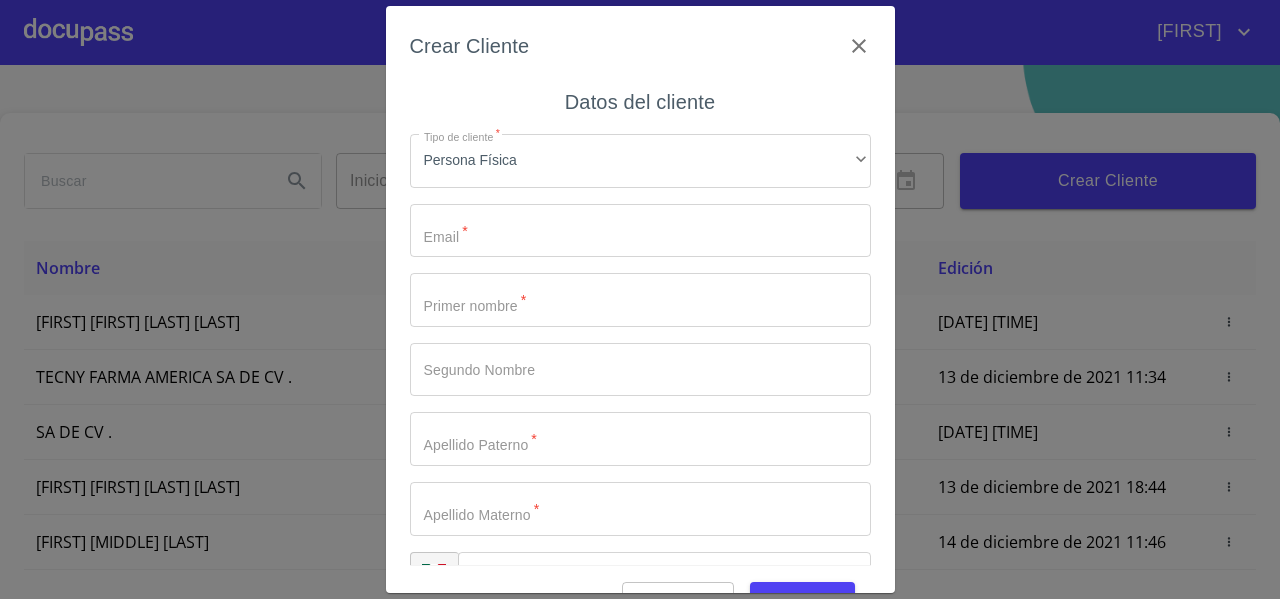 click on "Crear Cliente Datos del cliente Tipo de cliente   * Persona Física ​ Email   * ​ Primer nombre   * ​ Segundo Nombre ​ Apellido Paterno   * ​ Apellido Materno   * ​ MXN Celular   * ​ Cancelar Guardar" at bounding box center [640, 299] 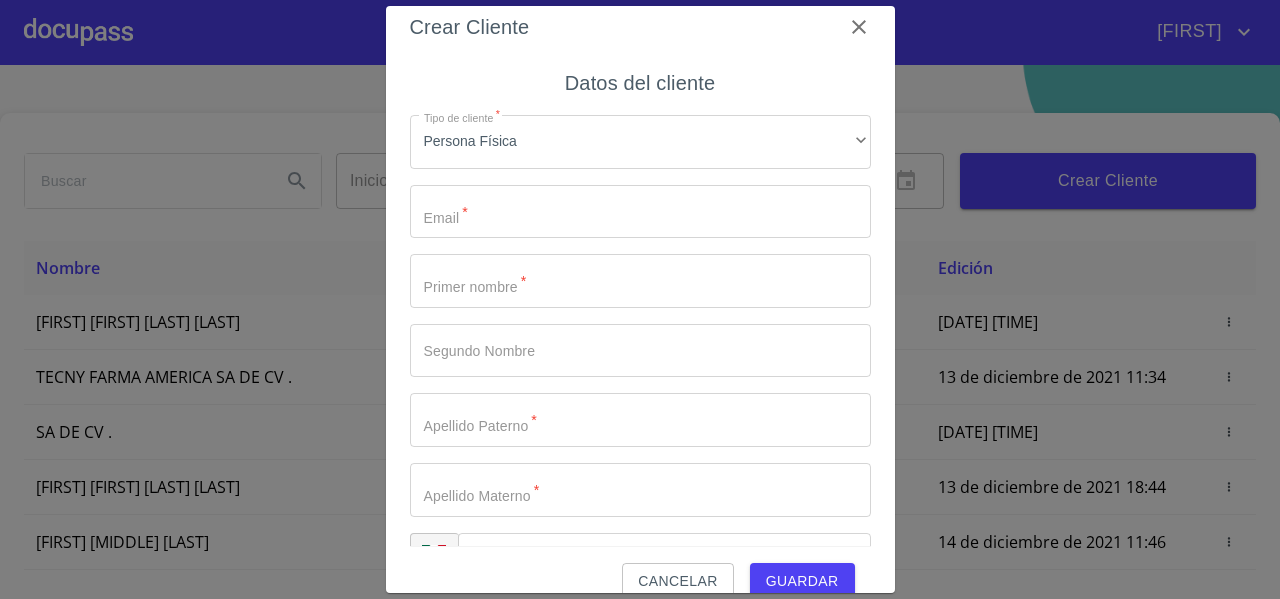 scroll, scrollTop: 49, scrollLeft: 0, axis: vertical 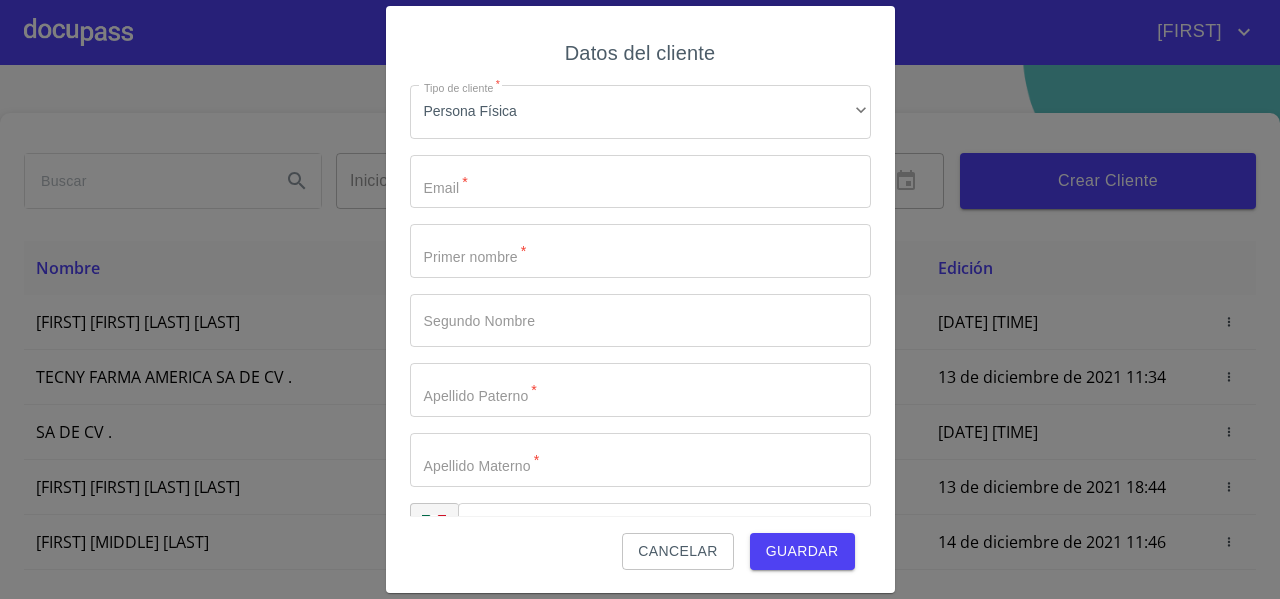 click on "Cancelar" at bounding box center [677, 551] 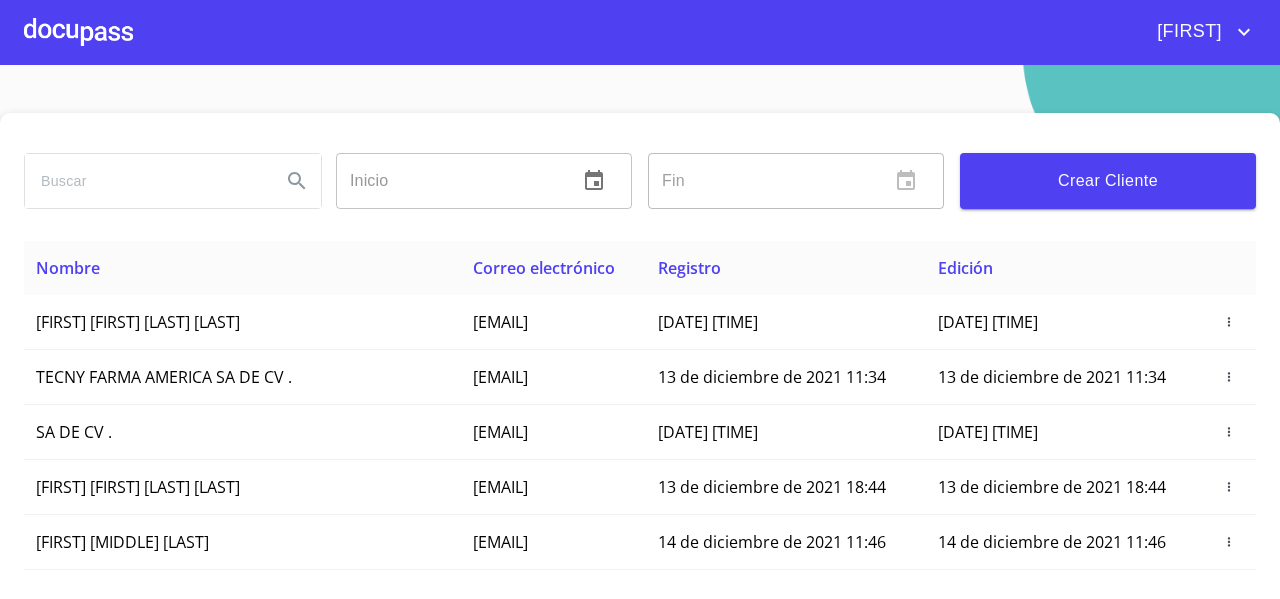 click at bounding box center [172, 181] 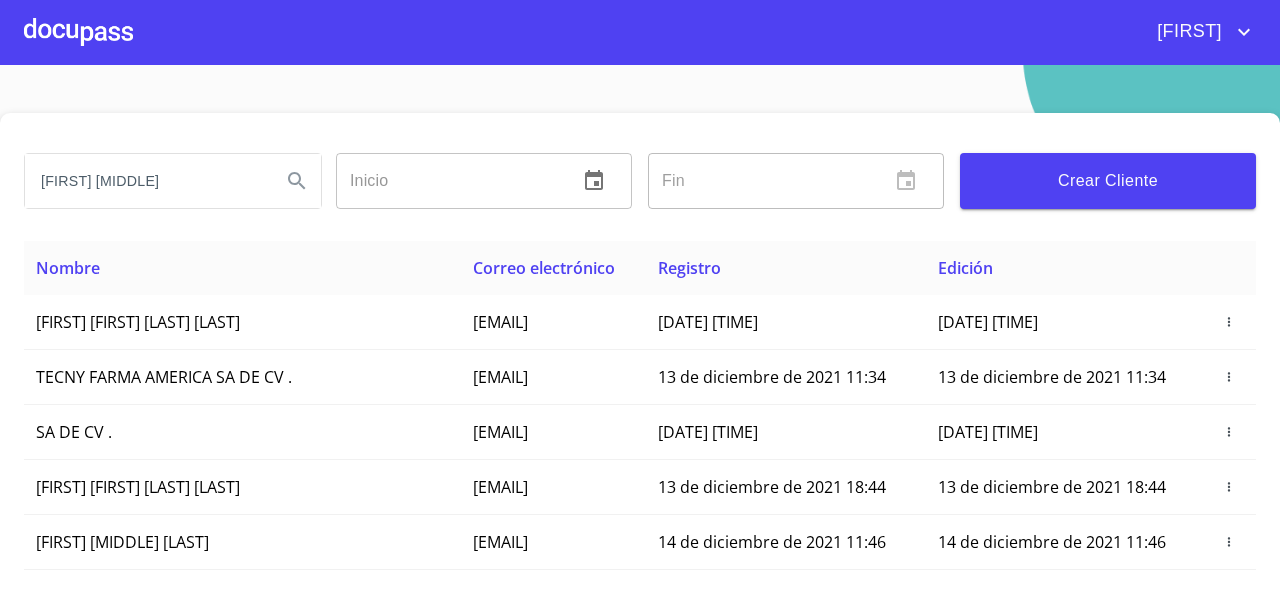 type on "AGUSTIN FRAI" 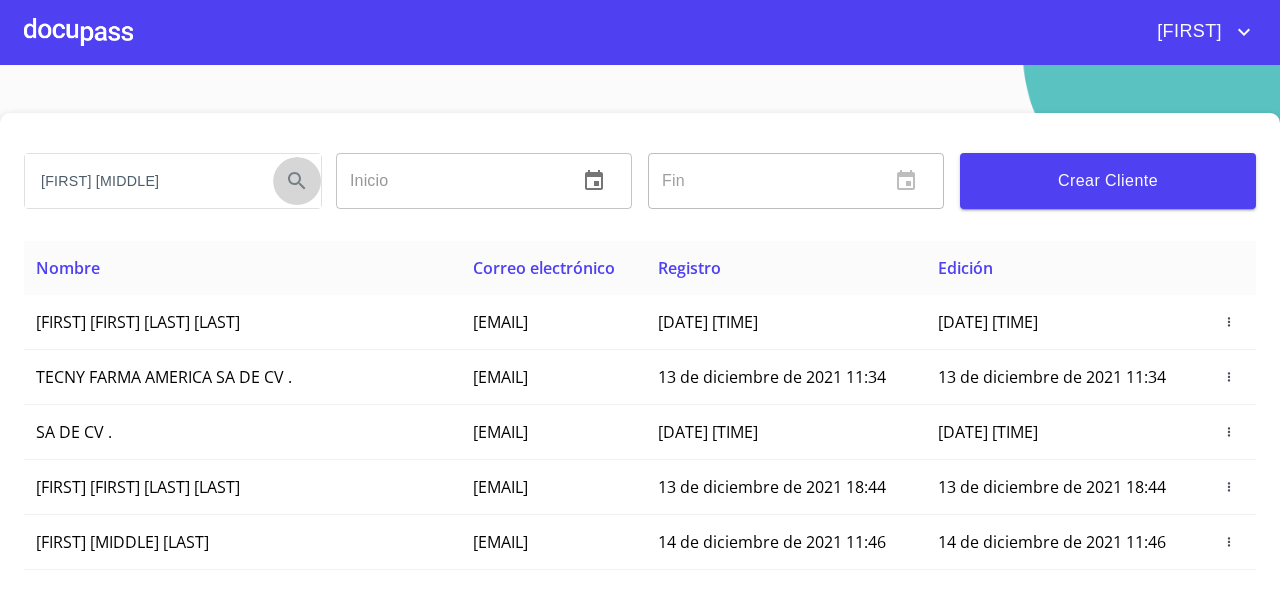 click at bounding box center [297, 181] 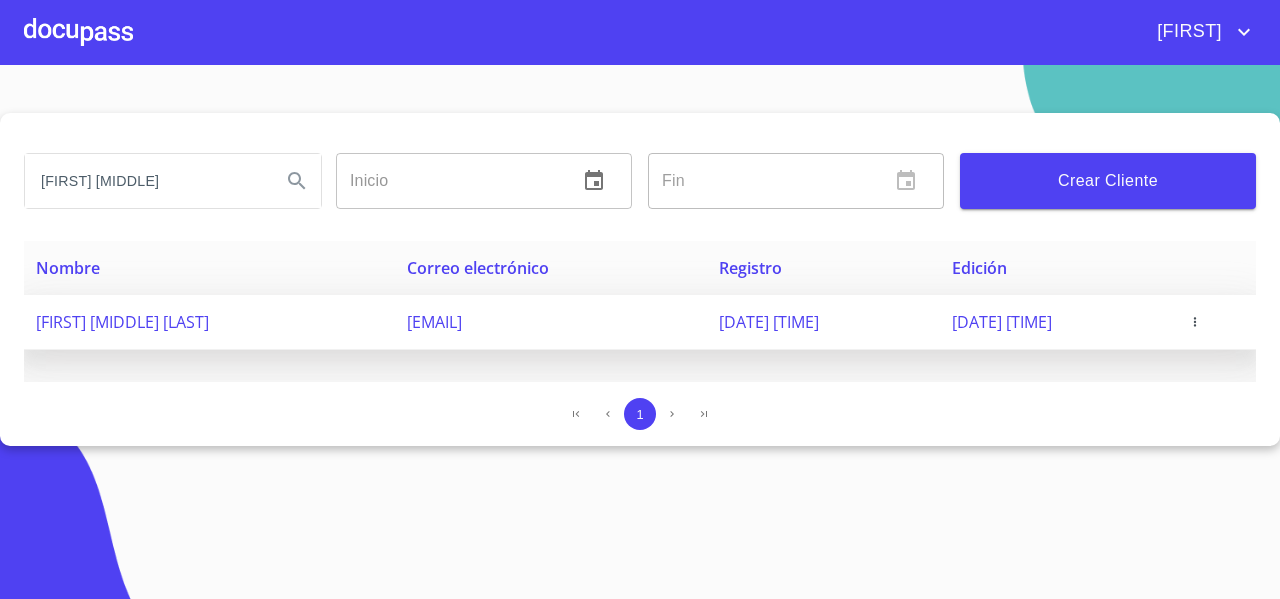 click 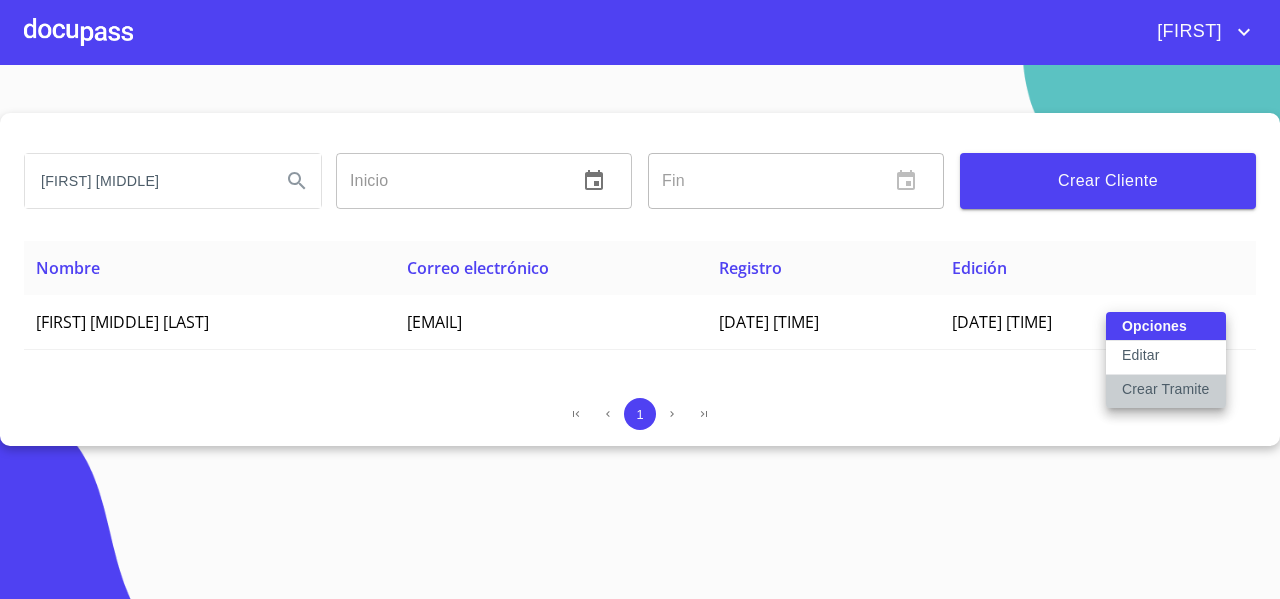 click on "Crear Tramite" at bounding box center [1166, 389] 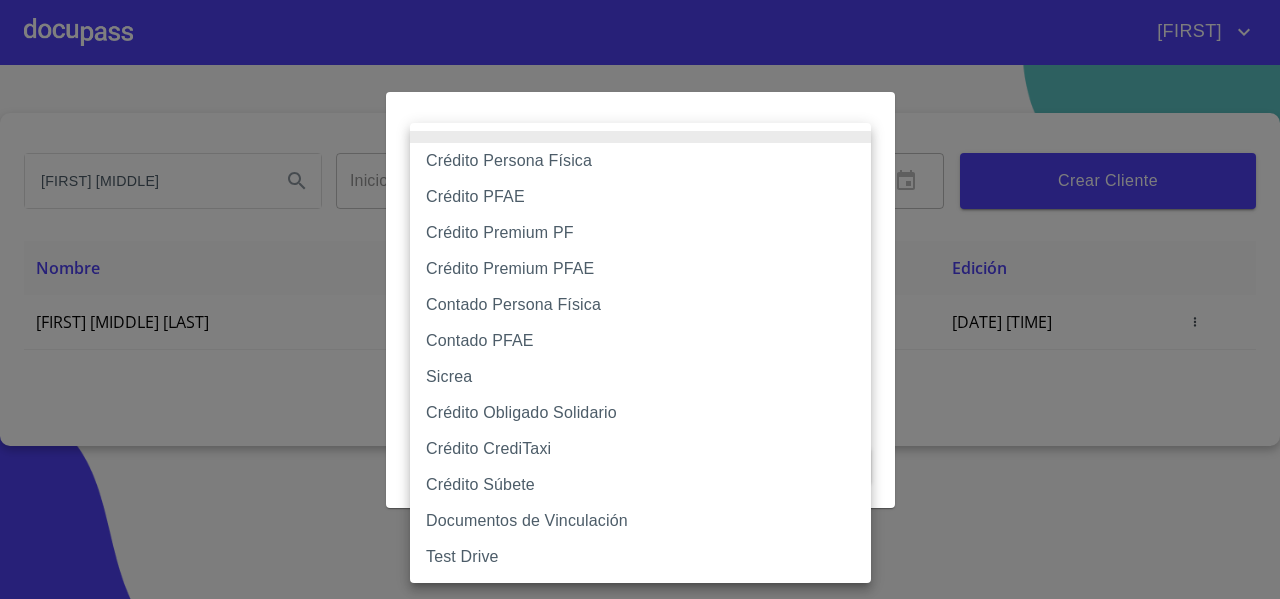 click on "FERNANDO AGUSTIN FRAI Inicio ​ Fin ​ Crear Cliente Nombre   Correo electrónico   Registro   Edición     AGUSTIN FRAIRE GONZALEZ agusfraire@gmail.com 20 de julio de 2022 9:17 20 de julio de 2022 9:17 1
Salir Crear Flujo Selecciona Flujo ​ Selecciona Flujo Cancelar Guardar Crédito Persona Física Crédito PFAE Crédito Premium PF Crédito Premium PFAE Contado Persona Física Contado PFAE Sicrea Crédito Obligado Solidario Crédito CrediTaxi Crédito Súbete Documentos de Vinculación Test Drive" at bounding box center [640, 299] 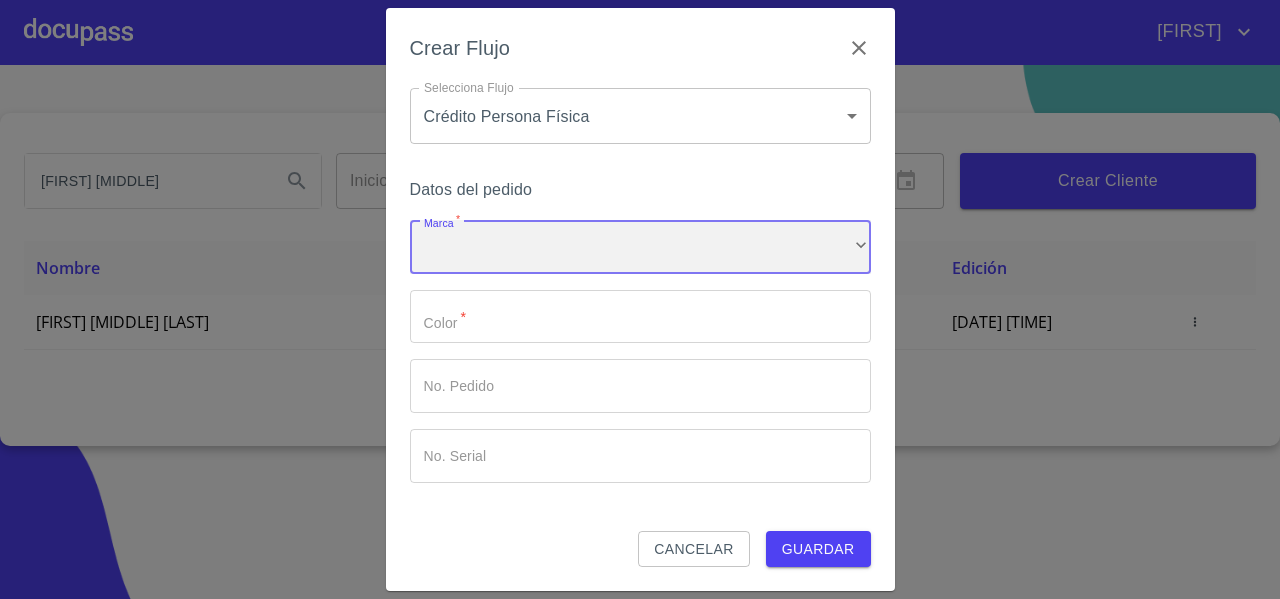 drag, startPoint x: 434, startPoint y: 245, endPoint x: 437, endPoint y: 293, distance: 48.09366 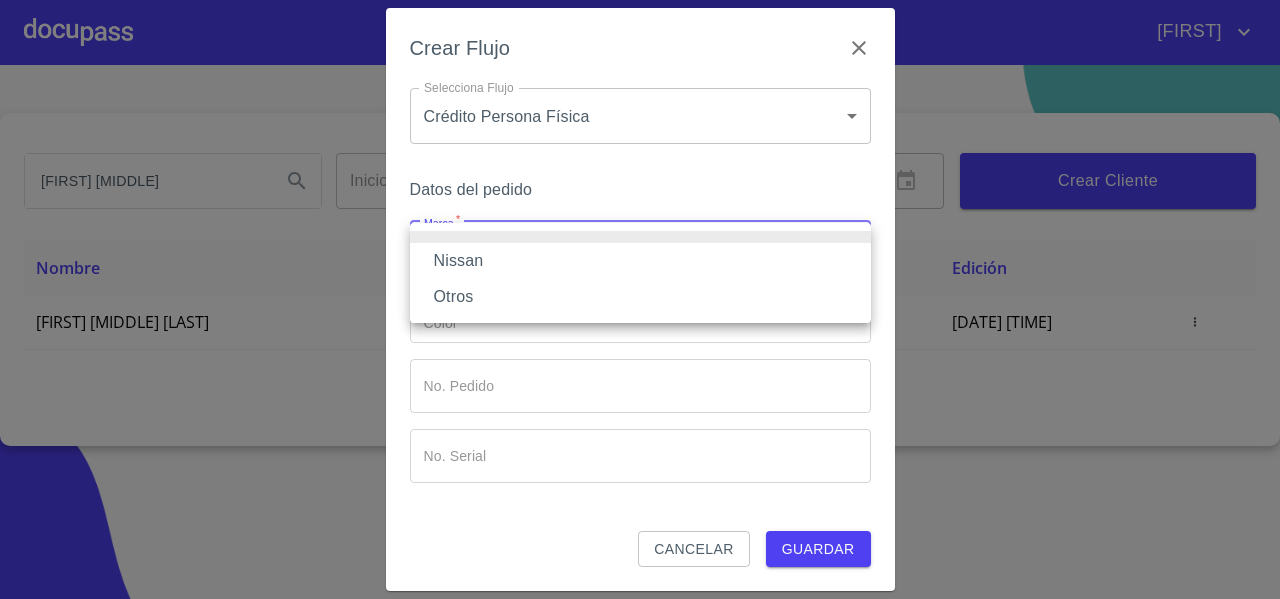 click on "Nissan" at bounding box center (640, 261) 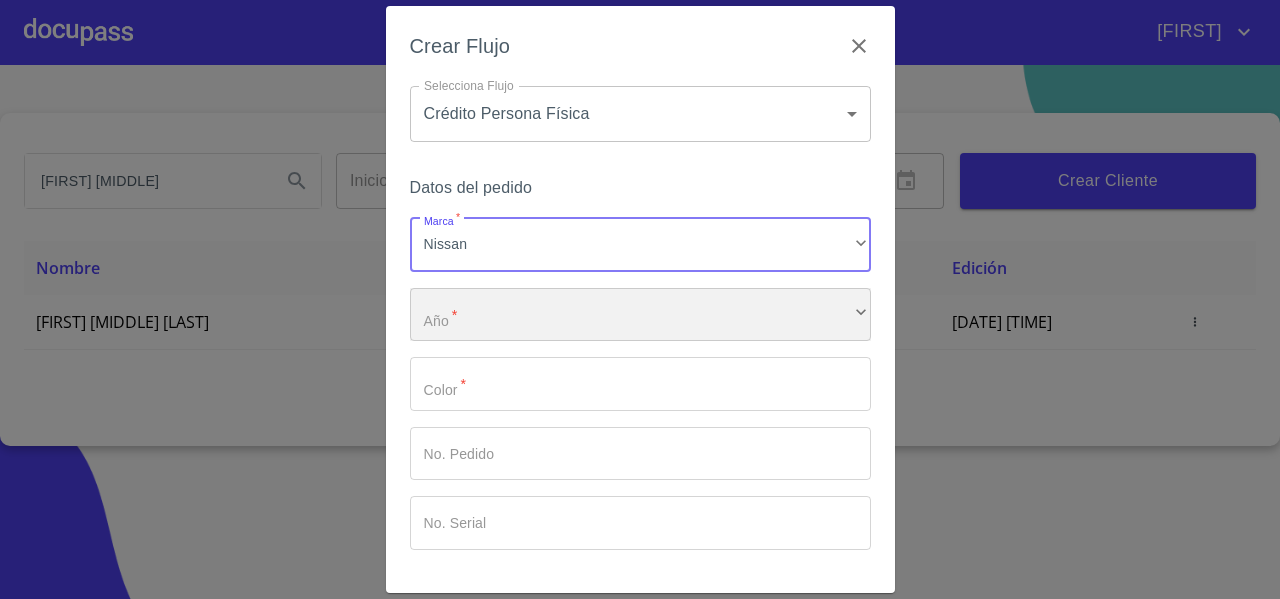 click on "​" at bounding box center [640, 315] 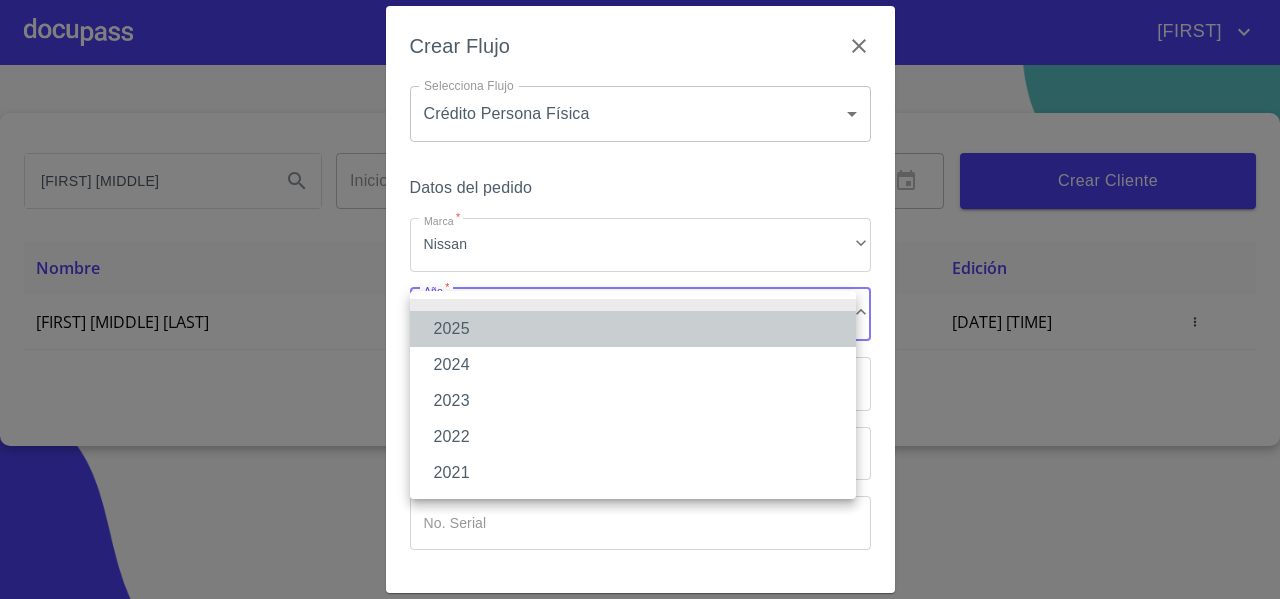 click on "2025" at bounding box center (633, 329) 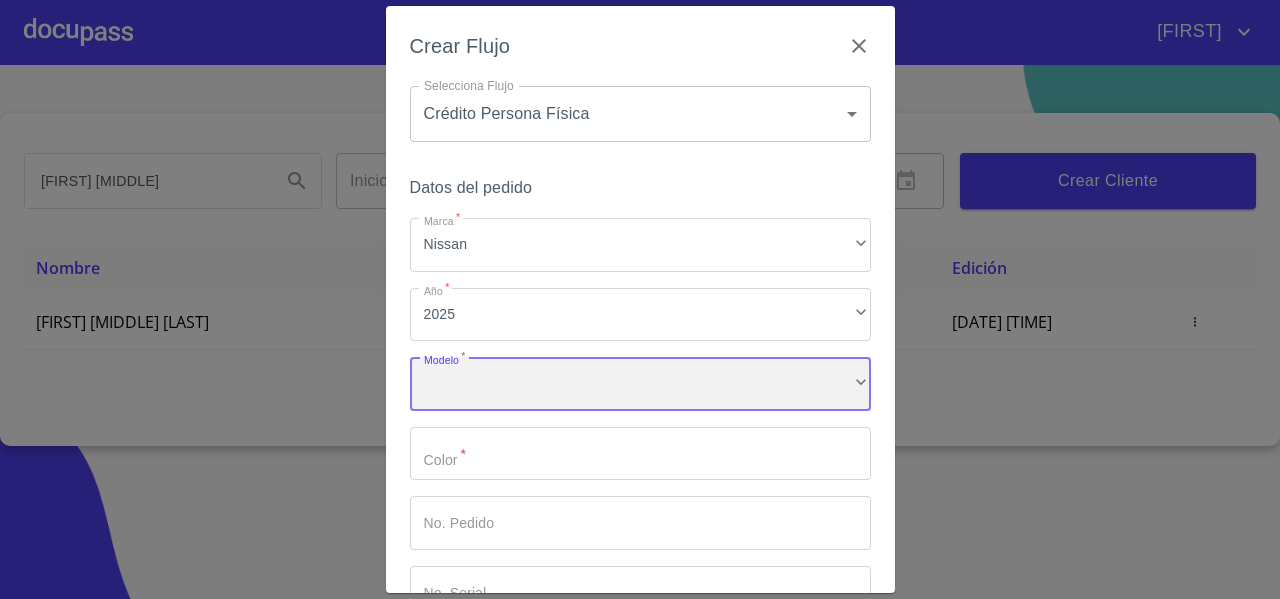 click on "​" at bounding box center (640, 384) 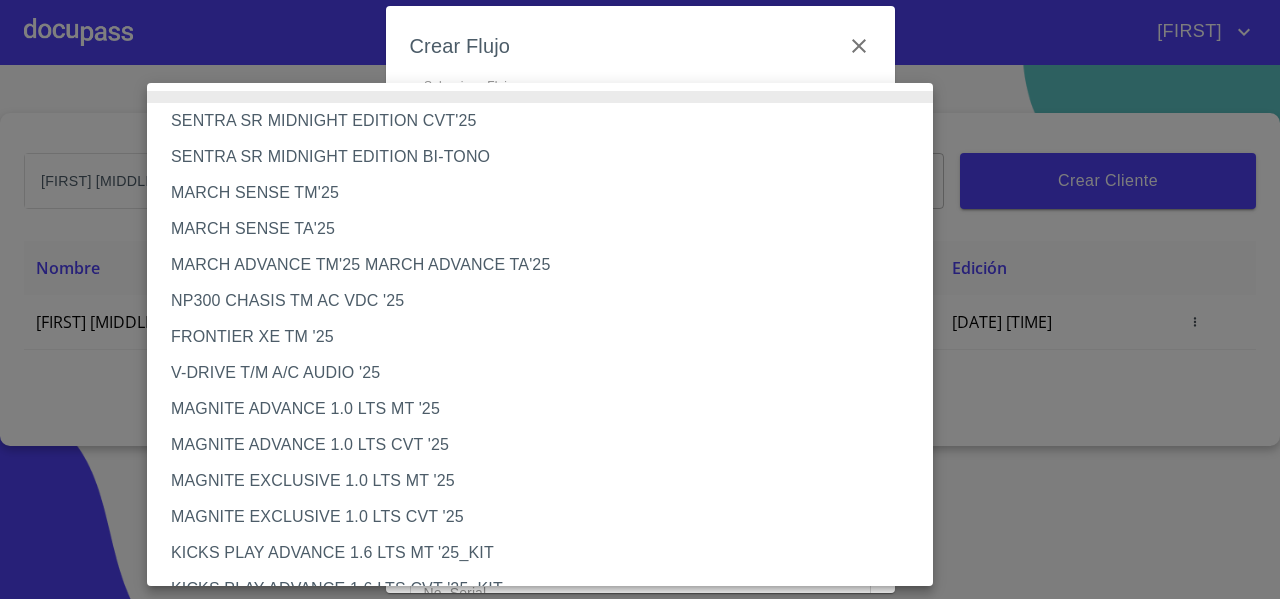 type 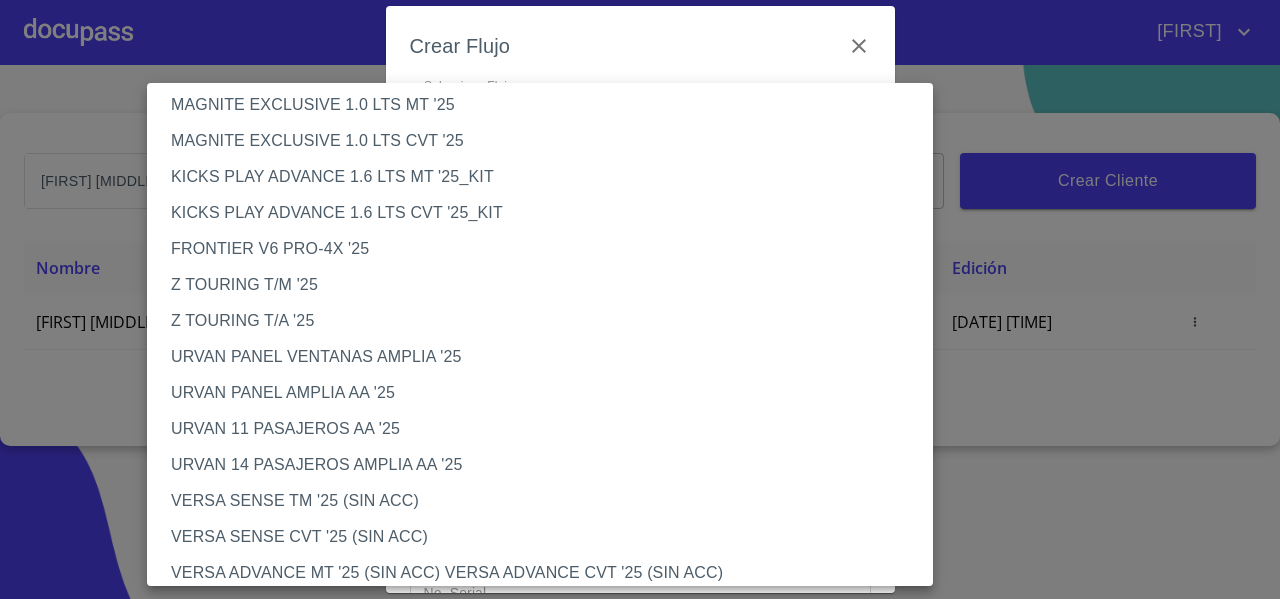 scroll, scrollTop: 451, scrollLeft: 0, axis: vertical 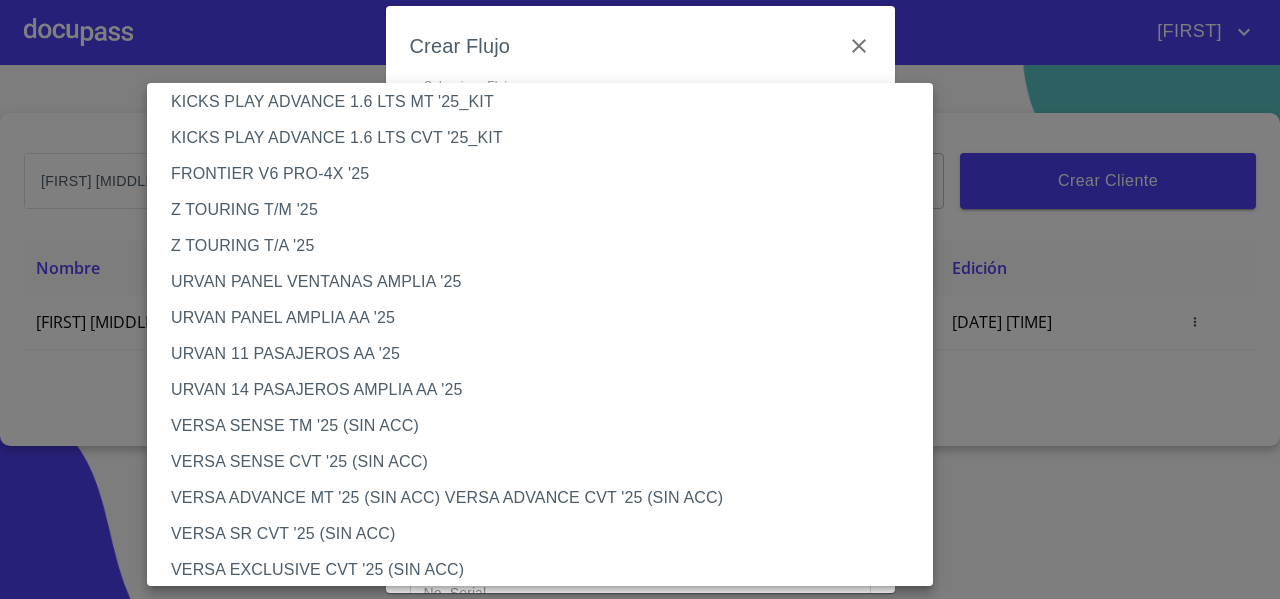 click on "VERSA SENSE TM '25 (SIN ACC)" at bounding box center [547, 426] 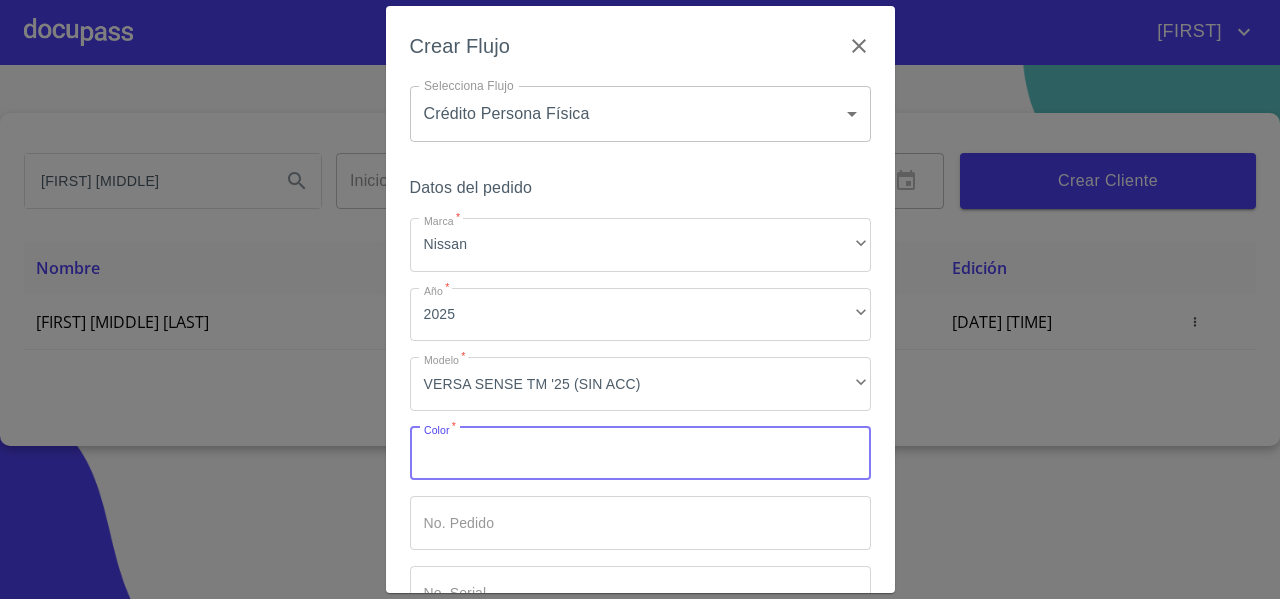 click on "Marca   *" at bounding box center (640, 454) 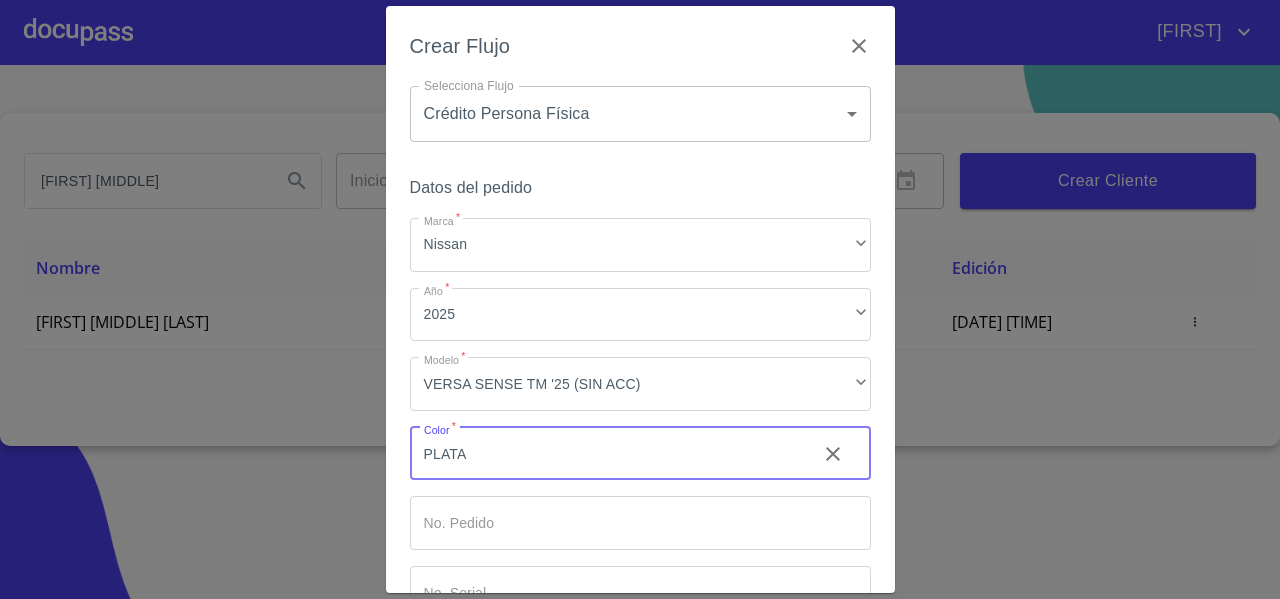 type on "PLATA" 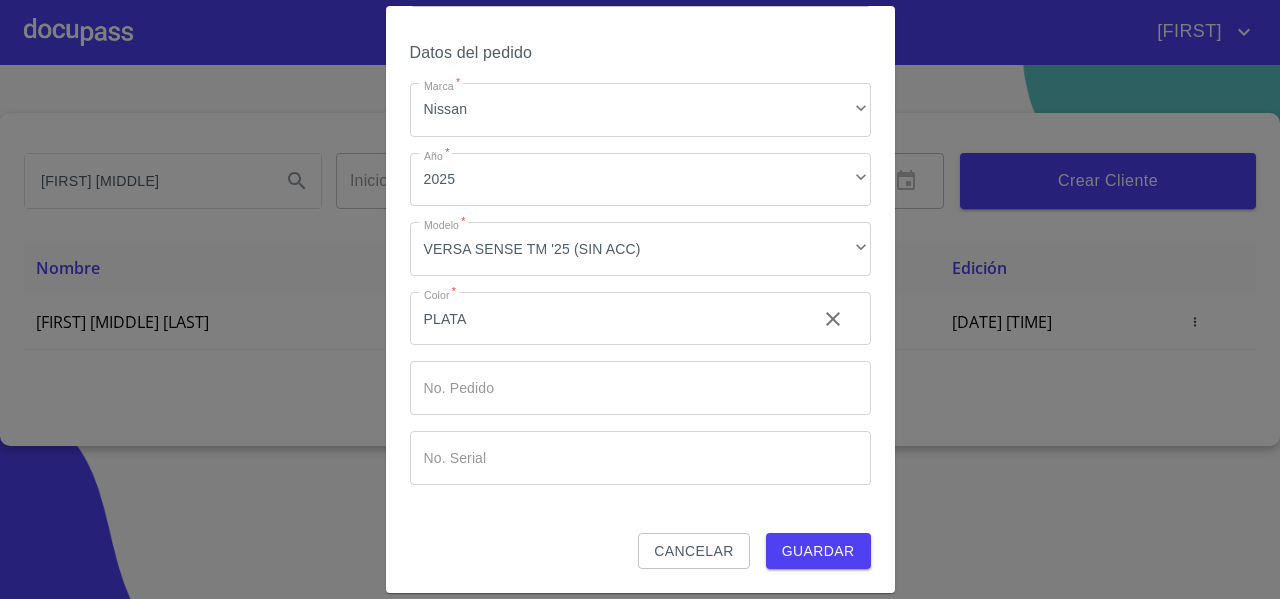 click on "Guardar" at bounding box center (818, 551) 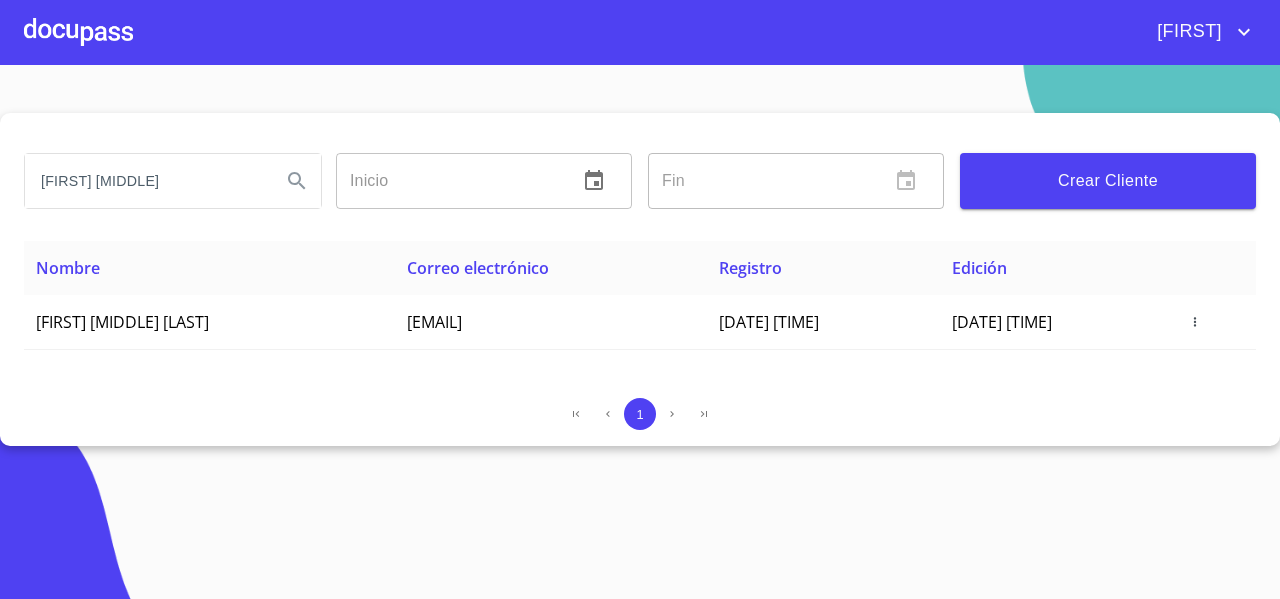 click on "Correo electrónico" at bounding box center (551, 268) 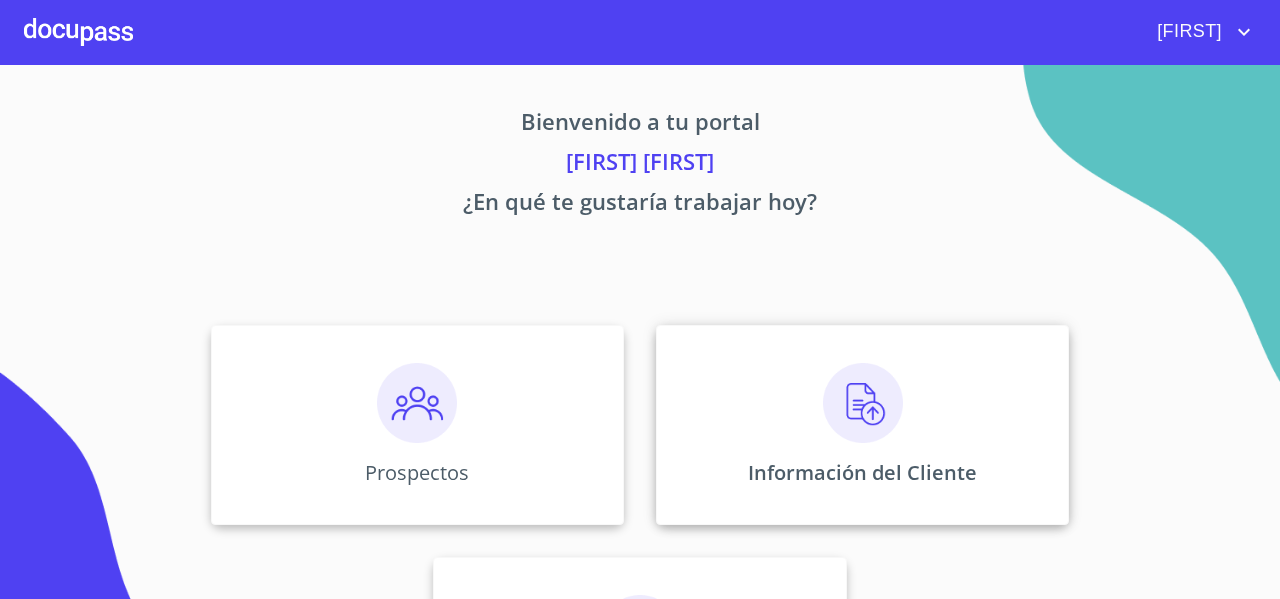 click at bounding box center (863, 403) 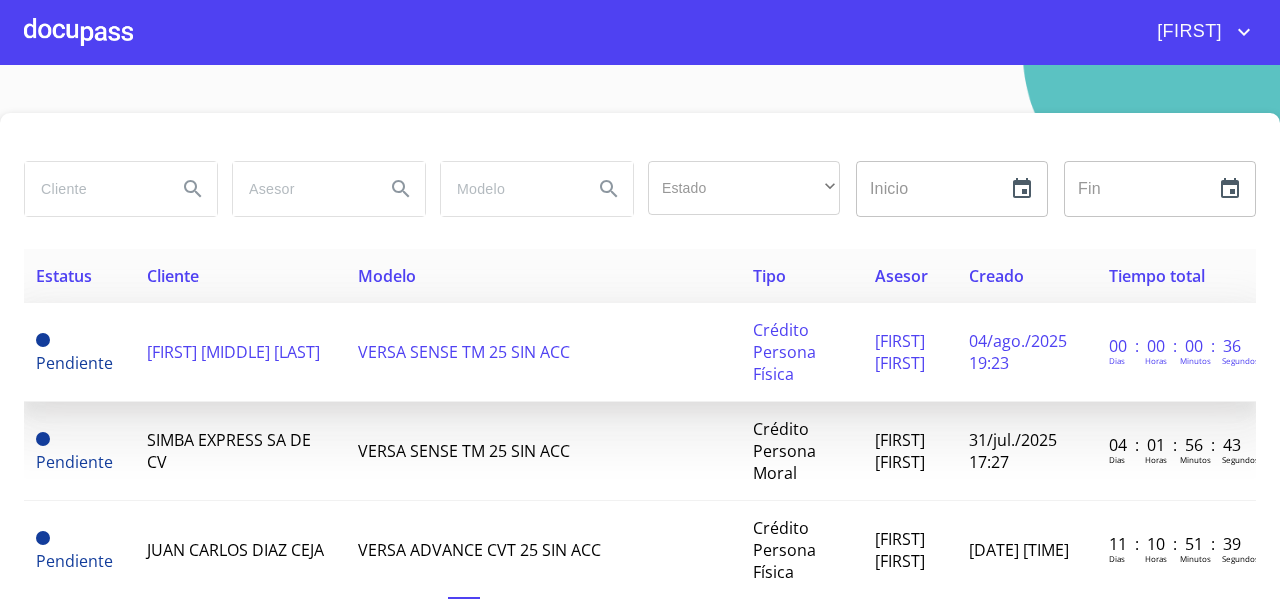 click on "[FULL NAME]" at bounding box center [233, 352] 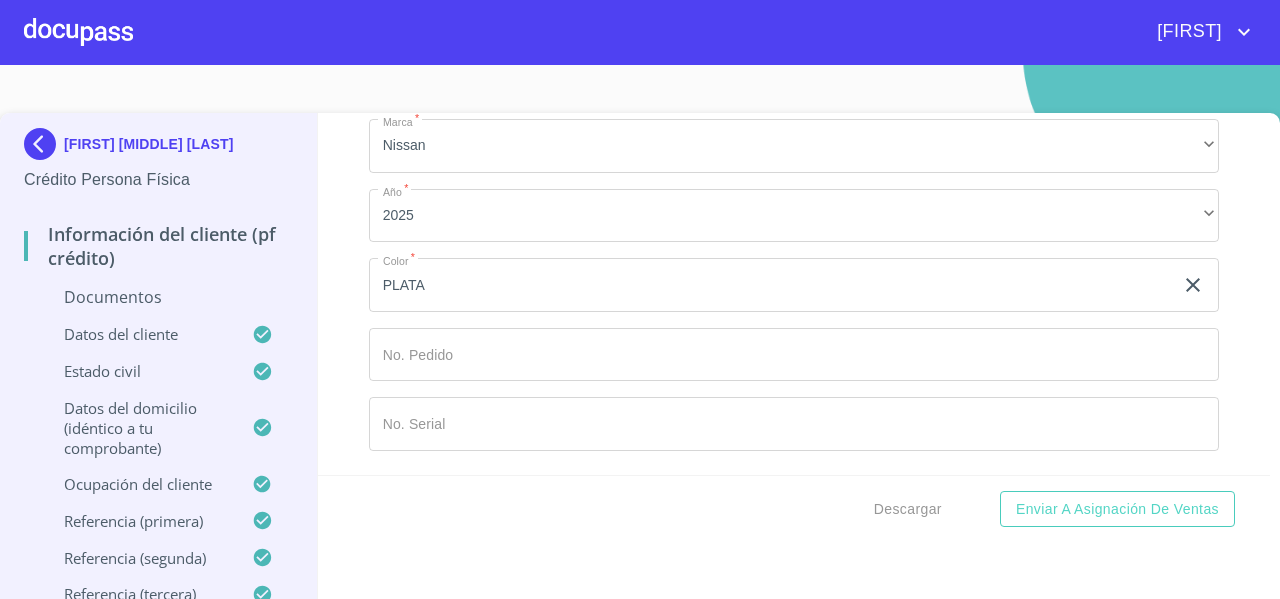 scroll, scrollTop: 9498, scrollLeft: 0, axis: vertical 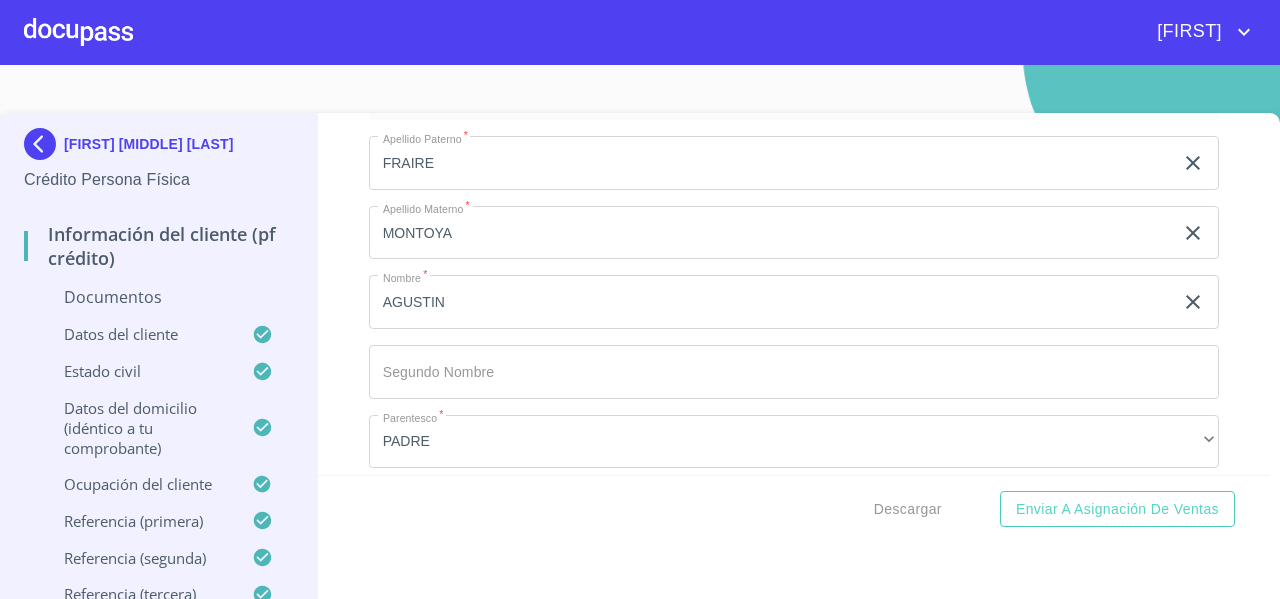 click on "[FIRST]" at bounding box center [771, -265] 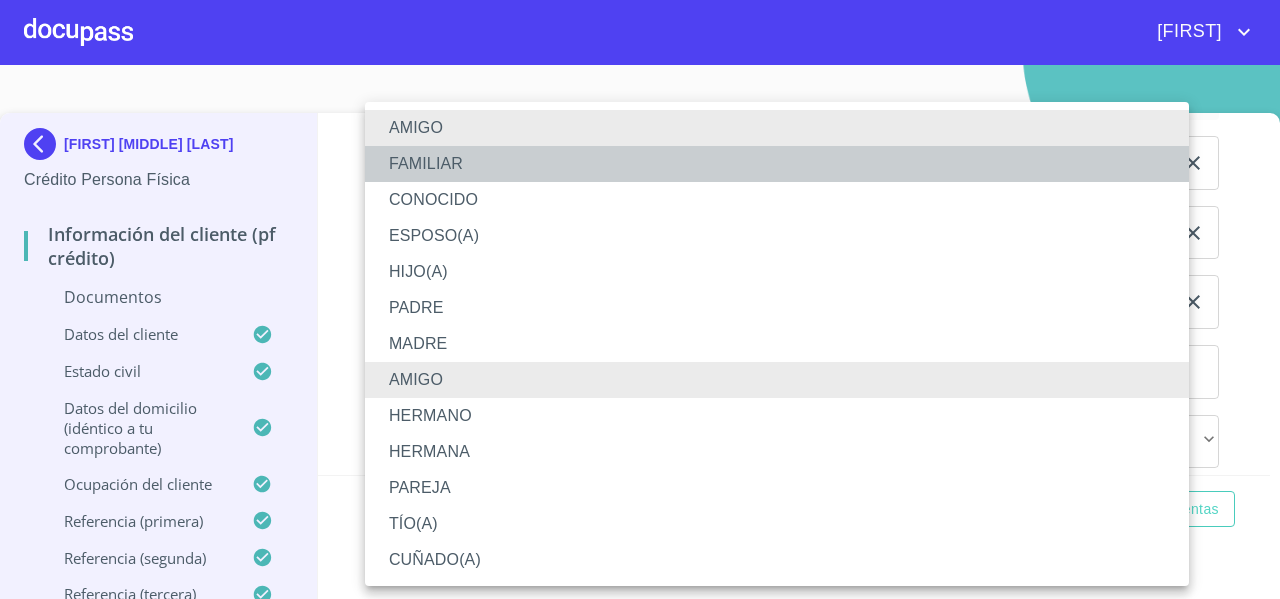 click on "FAMILIAR" at bounding box center (777, 164) 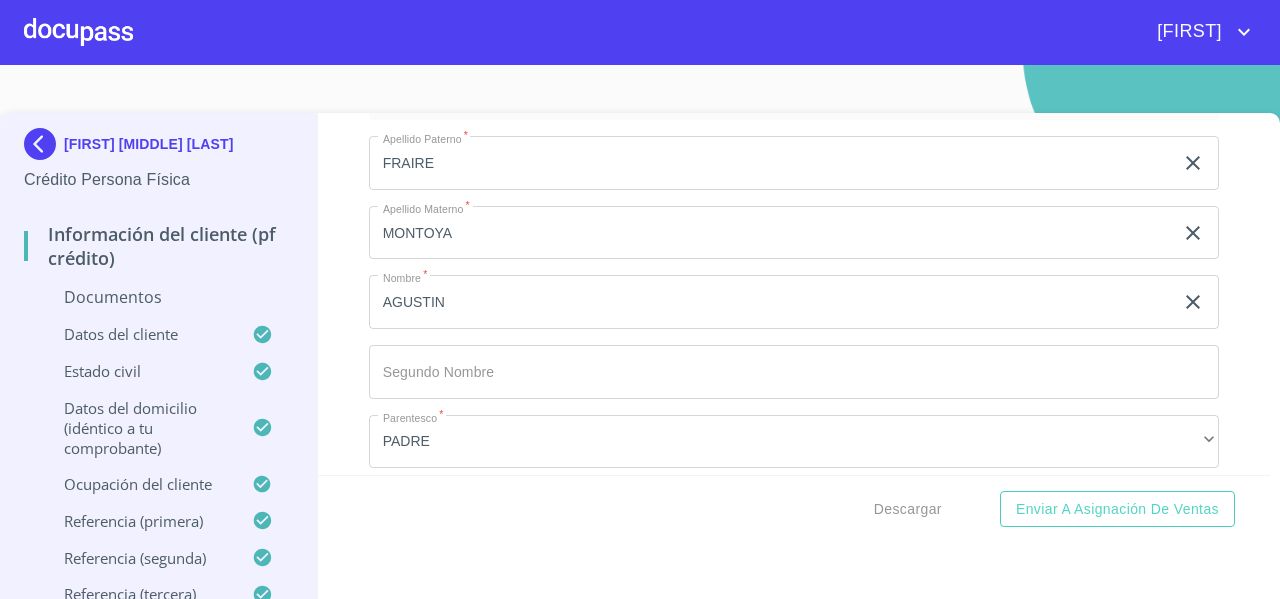 click on "AMIGO FAMILIAR CONOCIDO ESPOSO(A) HIJO(A) PADRE MADRE AMIGO HERMANO HERMANA PAREJA TÍO(A) CUÑADO(A)" at bounding box center [640, 299] 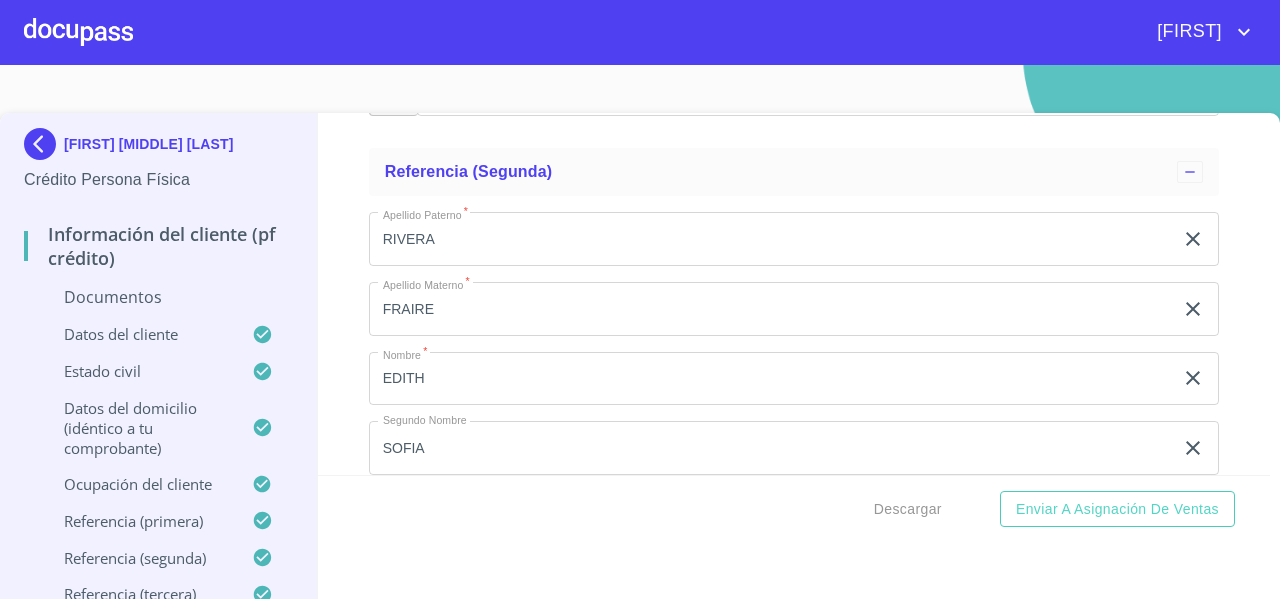 scroll, scrollTop: 8118, scrollLeft: 0, axis: vertical 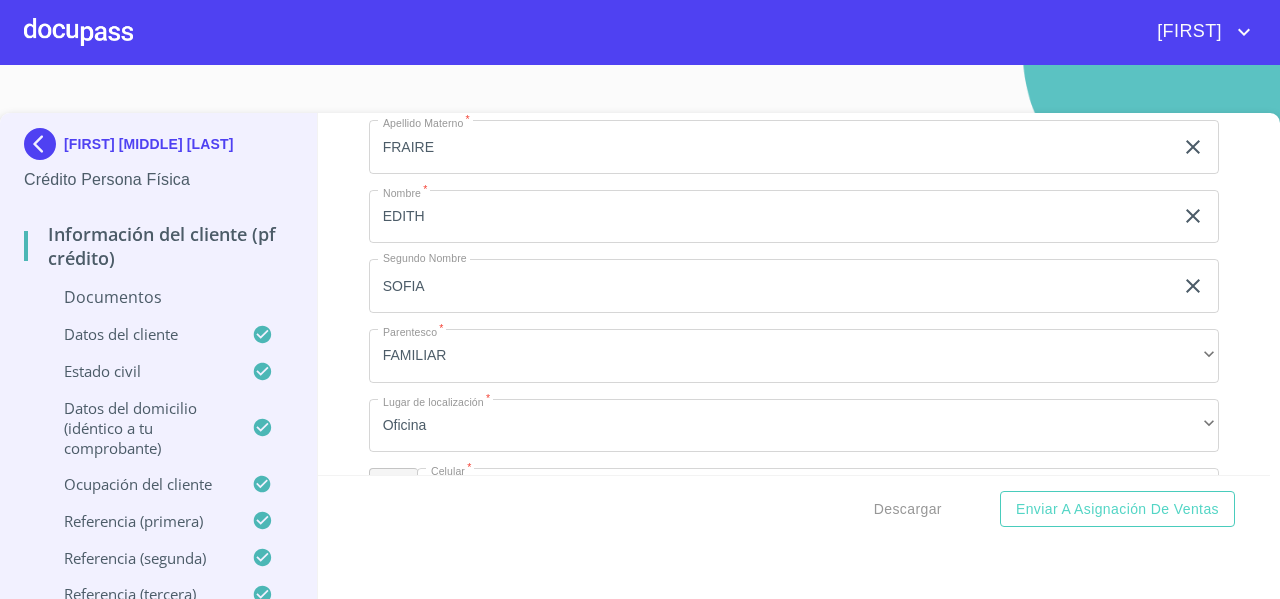 click on "AMIGO" at bounding box center [794, -212] 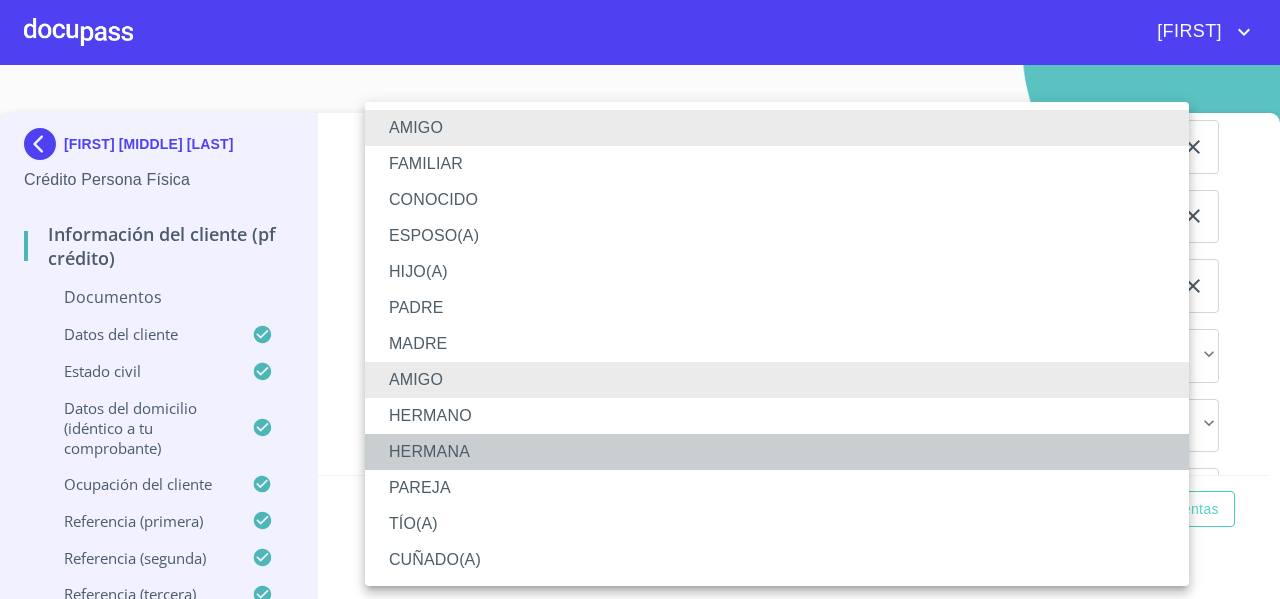 click on "HERMANA" at bounding box center [777, 452] 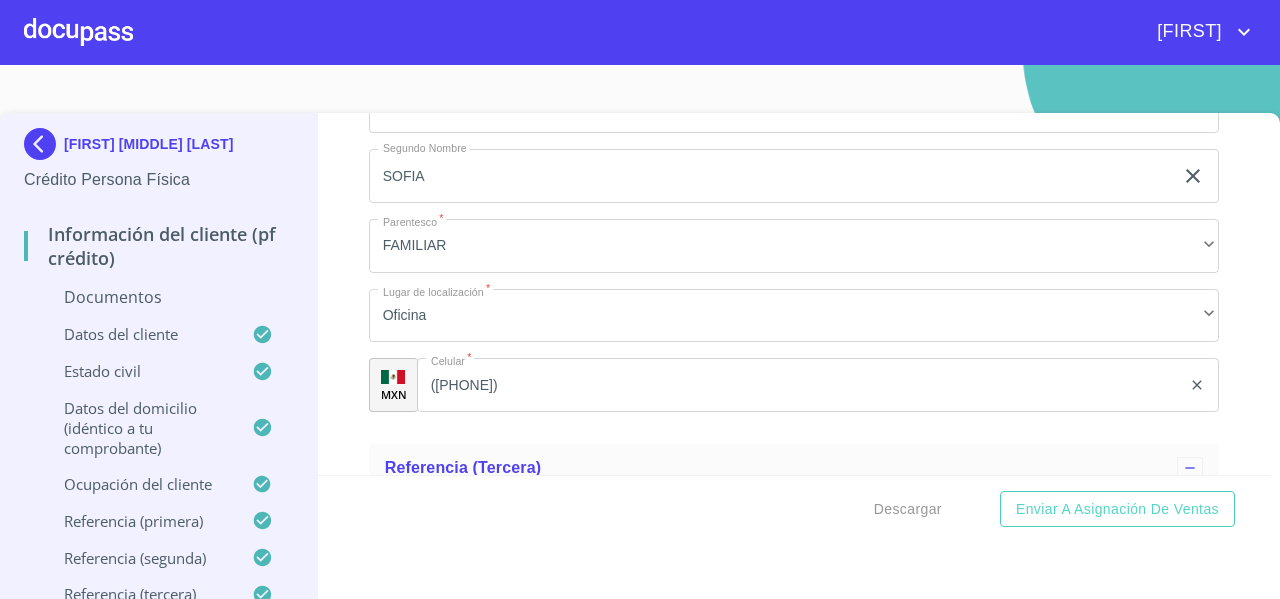 scroll, scrollTop: 8392, scrollLeft: 0, axis: vertical 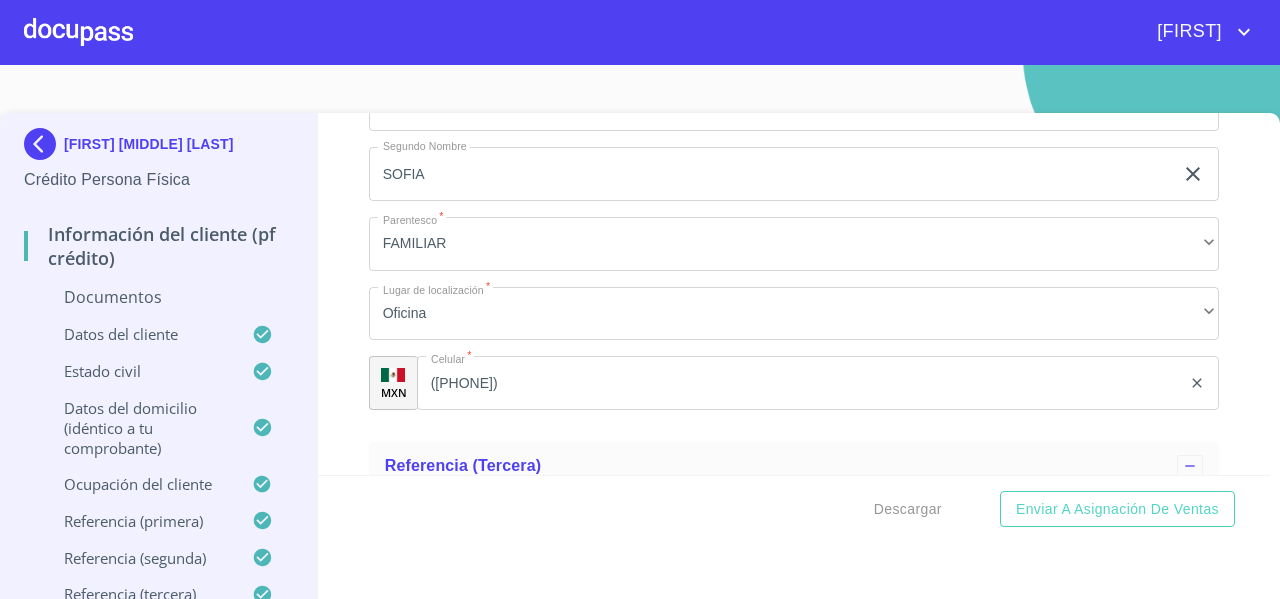 click on "Oficina" at bounding box center (794, -254) 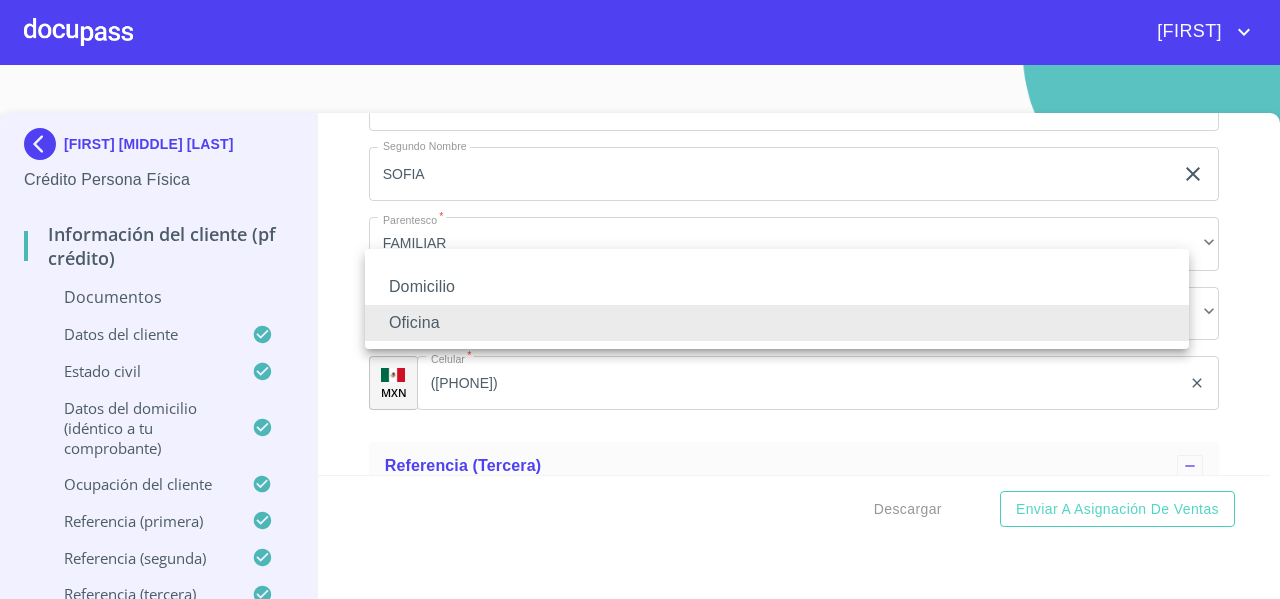 click at bounding box center [640, 299] 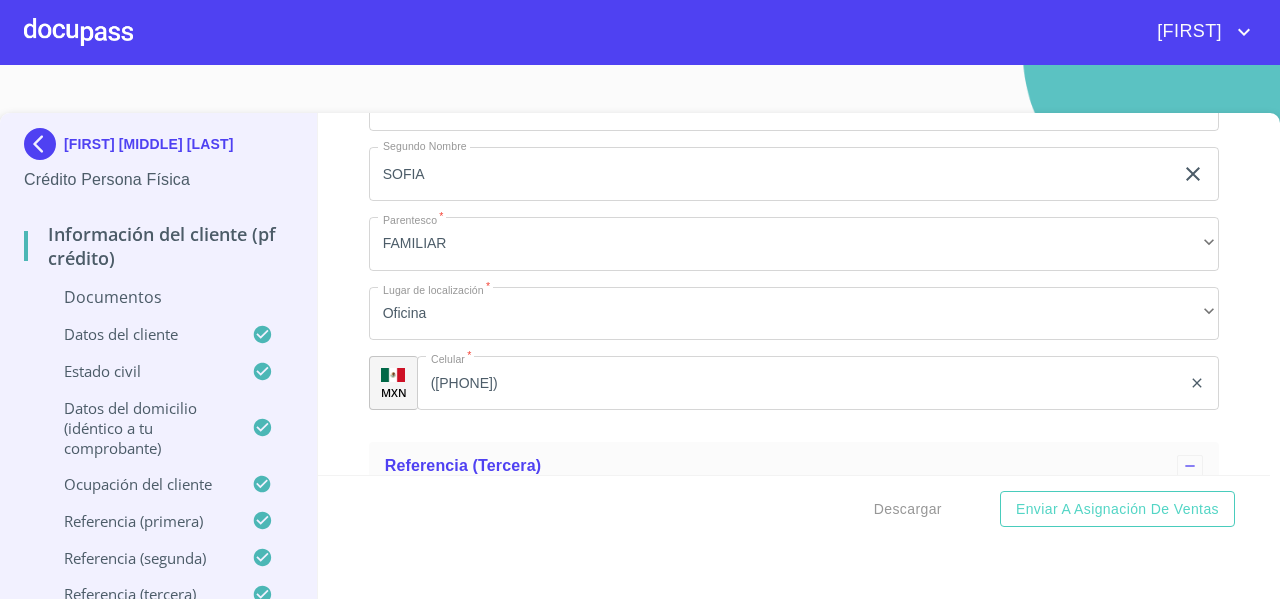 click on "Información del cliente (PF crédito)   Documentos Documento de identificación   * INE ​ Identificación Oficial * Identificación Oficial Identificación Oficial Identificación Oficial Comprobante de Domicilio * Comprobante de Domicilio Comprobante de Domicilio Fuente de ingresos   * Independiente/Dueño de negocio/Persona Moral ​ Comprobante de Ingresos mes 1 * Arrastra o selecciona el (los) documento(s) para agregar Comprobante de Ingresos mes 2 * Arrastra o selecciona el (los) documento(s) para agregar Comprobante de Ingresos mes 3 * Arrastra o selecciona el (los) documento(s) para agregar CURP * CURP CURP Constancia de situación fiscal Arrastra o selecciona el (los) documento(s) para agregar Datos del cliente Apellido Paterno   * FRAIRE ​ Apellido Materno   * GONZALEZ ​ Primer nombre   * AGUSTIN ​ Segundo Nombre ​ Fecha de nacimiento * 15 de abr. de 1988 ​ Nacionalidad   * Mexicana ​ País de nacimiento   * MEXICO ​ Estado de nacimiento   * Durango ​ CURP   * ​" at bounding box center (794, 294) 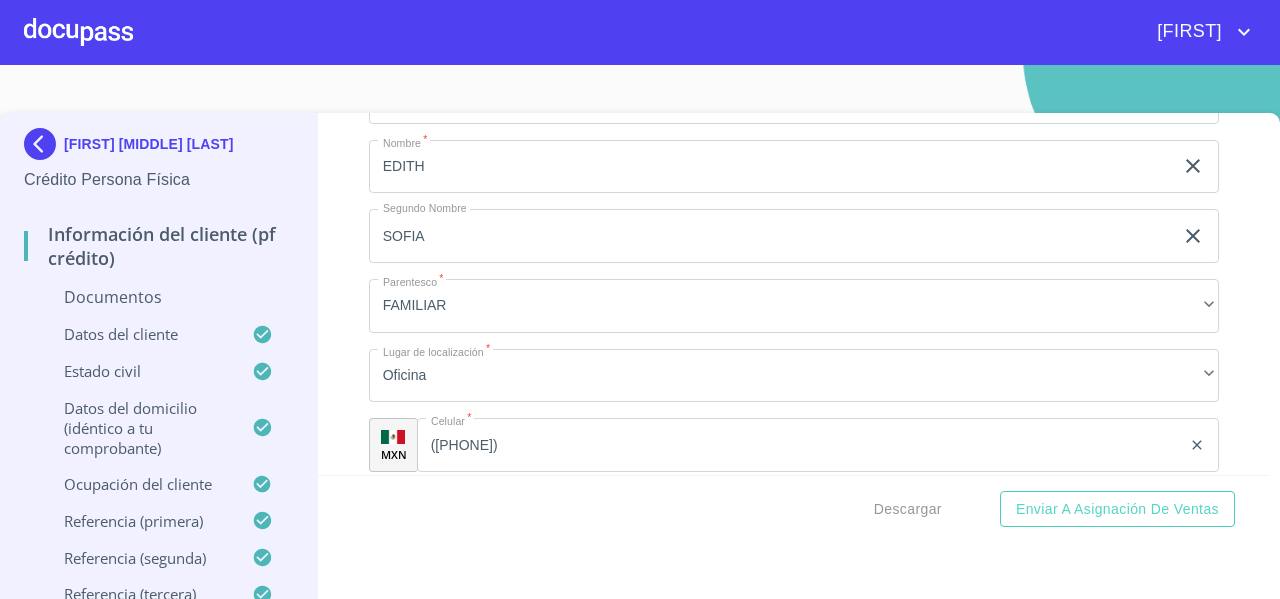 scroll, scrollTop: 8332, scrollLeft: 0, axis: vertical 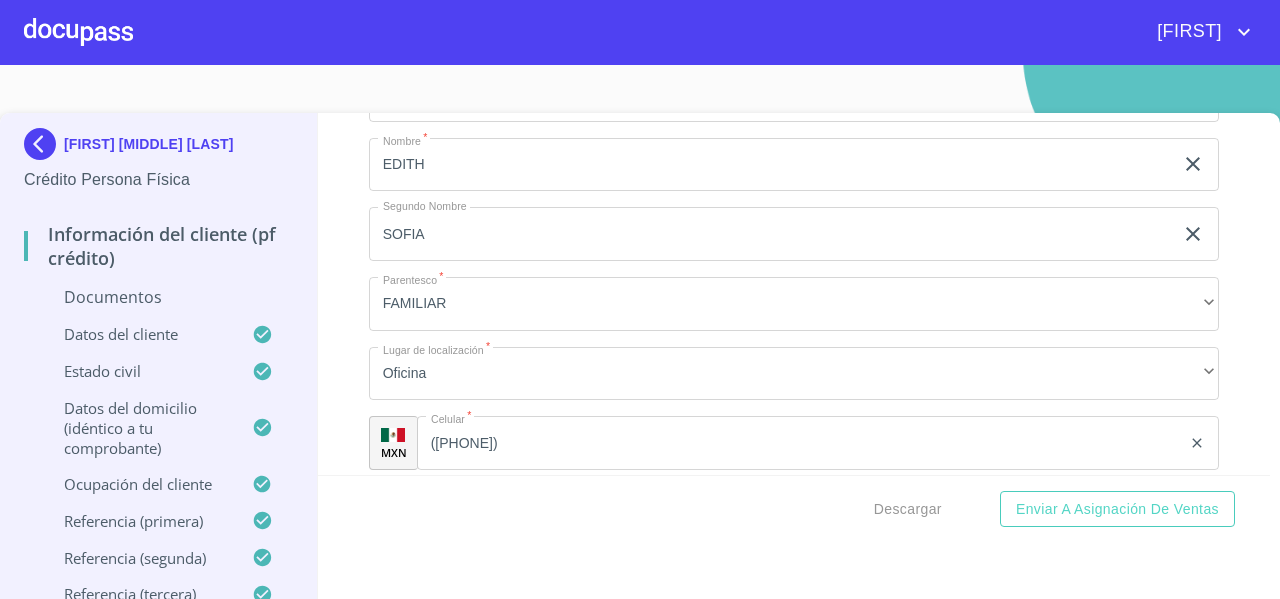 click on "[PHONE]" 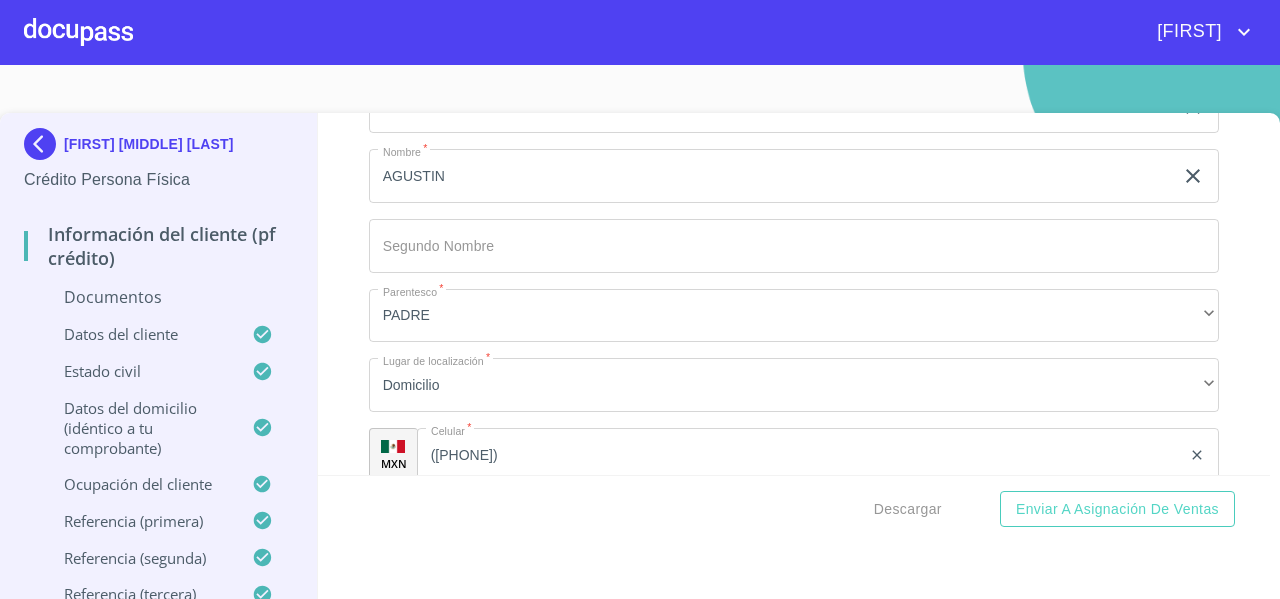 scroll, scrollTop: 8930, scrollLeft: 0, axis: vertical 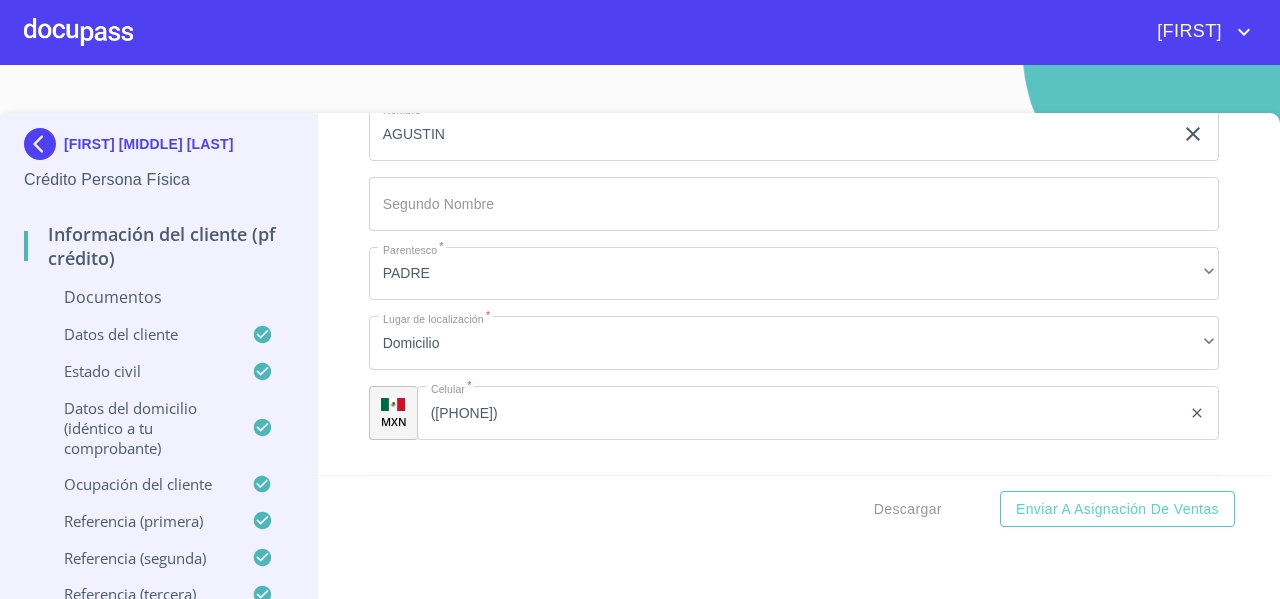 click on "[PHONE]" at bounding box center [870, -155] 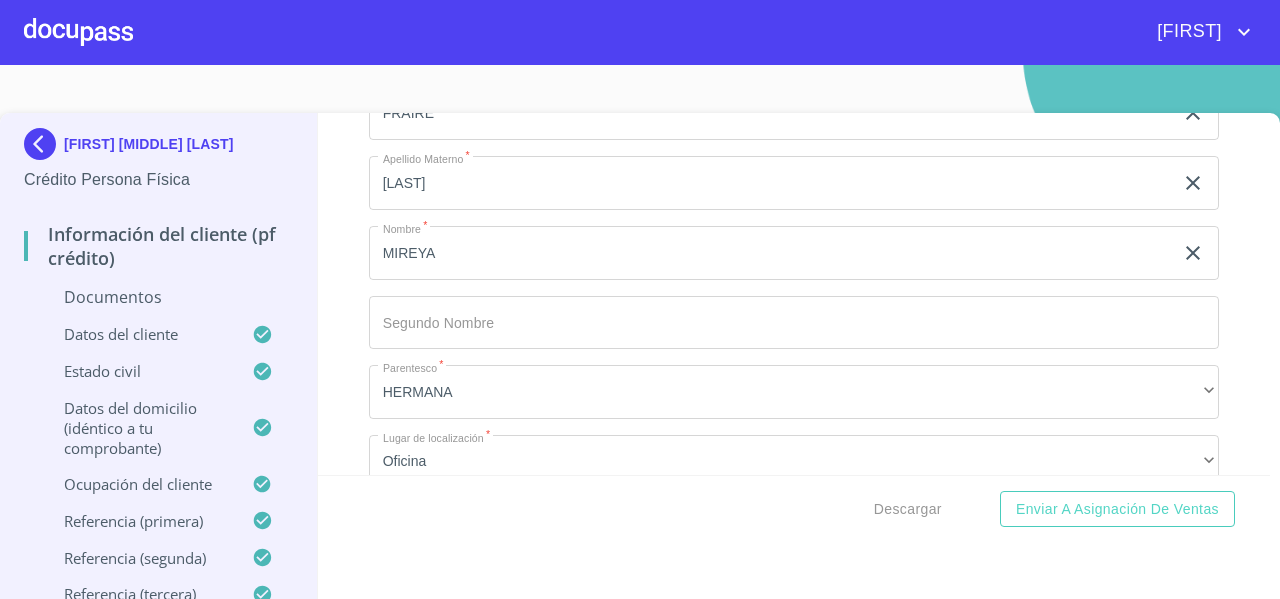scroll, scrollTop: 7678, scrollLeft: 0, axis: vertical 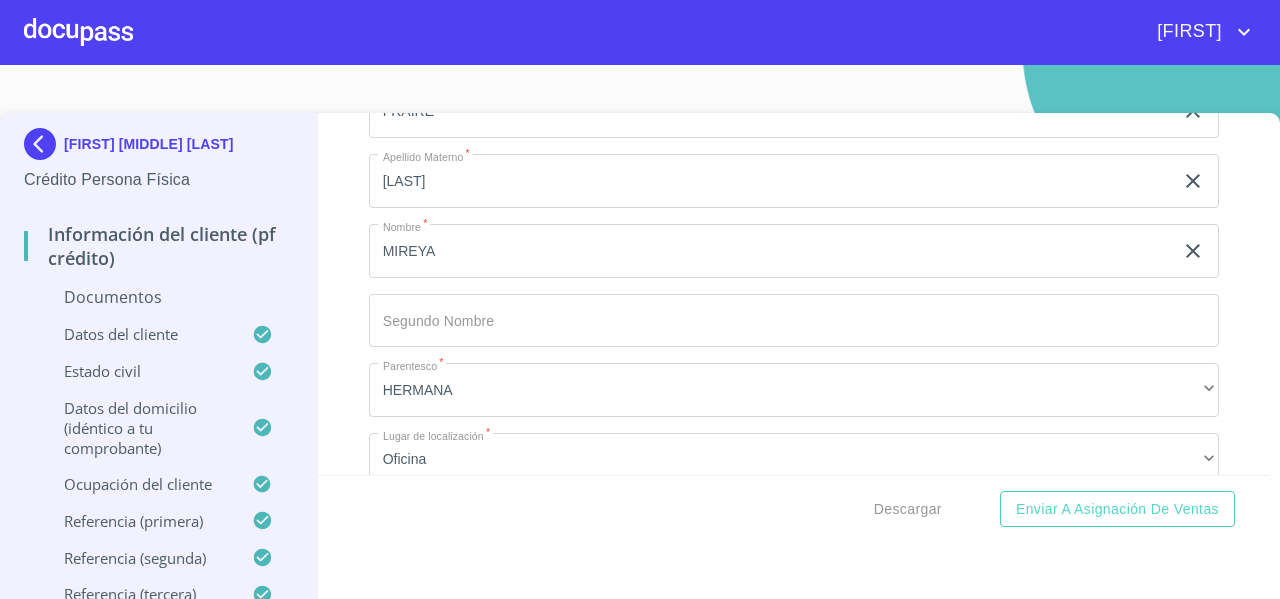 click on "Información del cliente (PF crédito)   Documentos Documento de identificación   * INE ​ Identificación Oficial * Identificación Oficial Identificación Oficial Identificación Oficial Comprobante de Domicilio * Comprobante de Domicilio Comprobante de Domicilio Fuente de ingresos   * Independiente/Dueño de negocio/Persona Moral ​ Comprobante de Ingresos mes 1 * Arrastra o selecciona el (los) documento(s) para agregar Comprobante de Ingresos mes 2 * Arrastra o selecciona el (los) documento(s) para agregar Comprobante de Ingresos mes 3 * Arrastra o selecciona el (los) documento(s) para agregar CURP * CURP CURP Constancia de situación fiscal Arrastra o selecciona el (los) documento(s) para agregar Datos del cliente Apellido Paterno   * FRAIRE ​ Apellido Materno   * GONZALEZ ​ Primer nombre   * AGUSTIN ​ Segundo Nombre ​ Fecha de nacimiento * 15 de abr. de 1988 ​ Nacionalidad   * Mexicana ​ País de nacimiento   * MEXICO ​ Estado de nacimiento   * Durango ​ CURP   * ​" at bounding box center (794, 294) 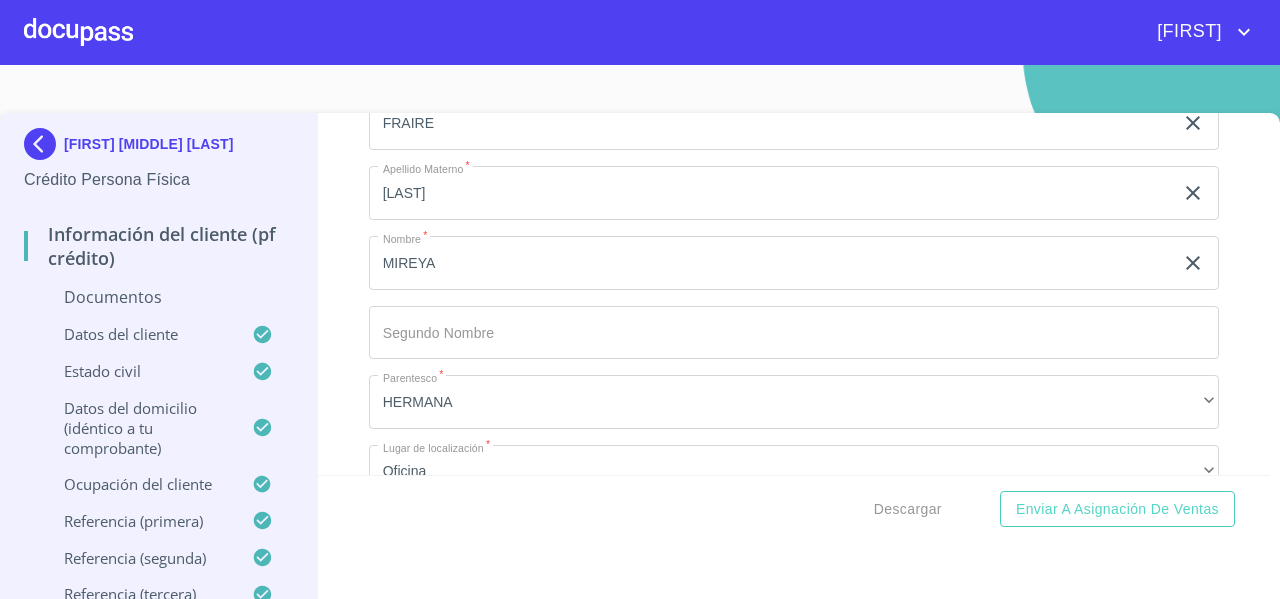 click on "Información del cliente (PF crédito)   Documentos Documento de identificación   * INE ​ Identificación Oficial * Identificación Oficial Identificación Oficial Identificación Oficial Comprobante de Domicilio * Comprobante de Domicilio Comprobante de Domicilio Fuente de ingresos   * Independiente/Dueño de negocio/Persona Moral ​ Comprobante de Ingresos mes 1 * Arrastra o selecciona el (los) documento(s) para agregar Comprobante de Ingresos mes 2 * Arrastra o selecciona el (los) documento(s) para agregar Comprobante de Ingresos mes 3 * Arrastra o selecciona el (los) documento(s) para agregar CURP * CURP CURP Constancia de situación fiscal Arrastra o selecciona el (los) documento(s) para agregar Datos del cliente Apellido Paterno   * FRAIRE ​ Apellido Materno   * GONZALEZ ​ Primer nombre   * AGUSTIN ​ Segundo Nombre ​ Fecha de nacimiento * 15 de abr. de 1988 ​ Nacionalidad   * Mexicana ​ País de nacimiento   * MEXICO ​ Estado de nacimiento   * Durango ​ CURP   * ​" at bounding box center [794, 294] 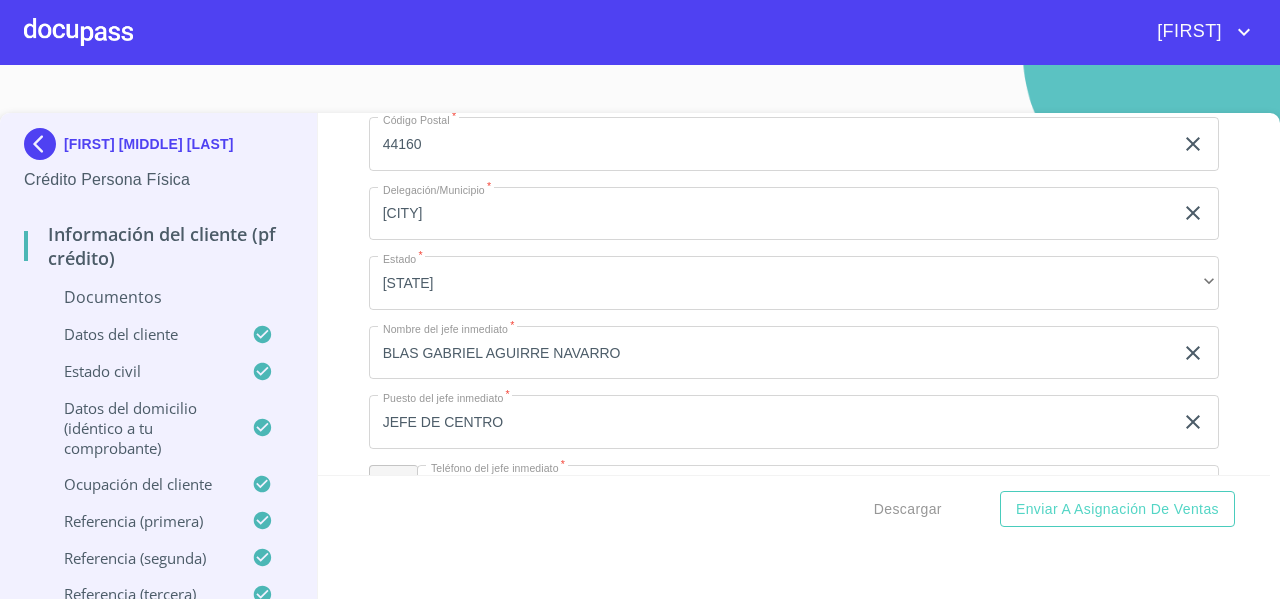 scroll, scrollTop: 7078, scrollLeft: 0, axis: vertical 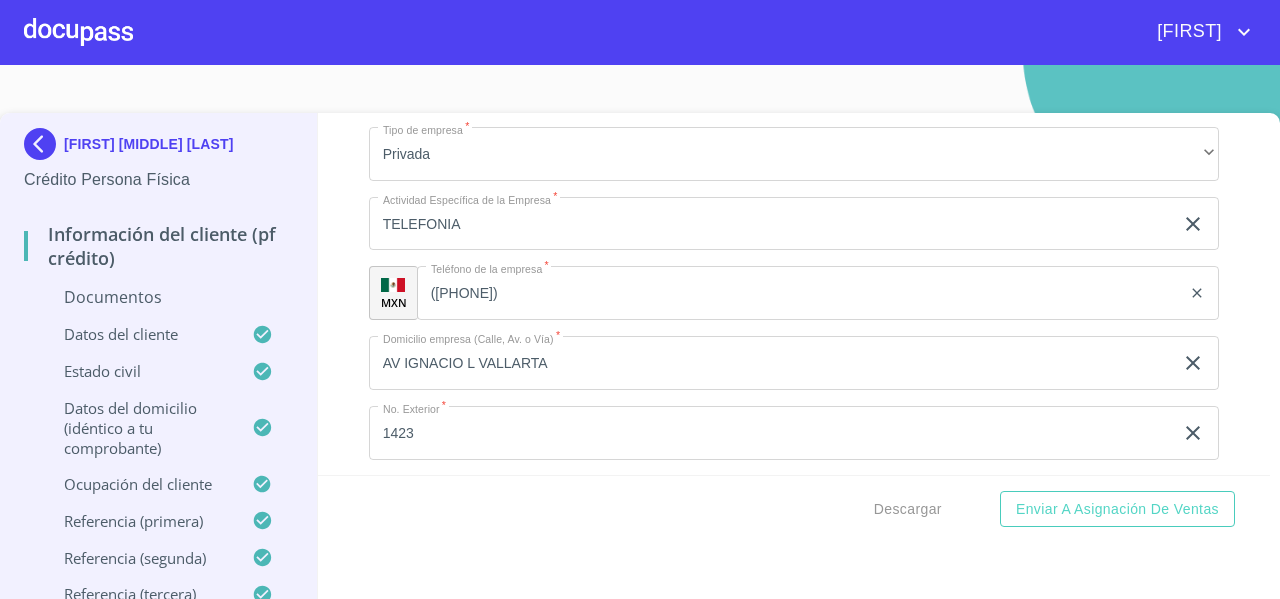 click 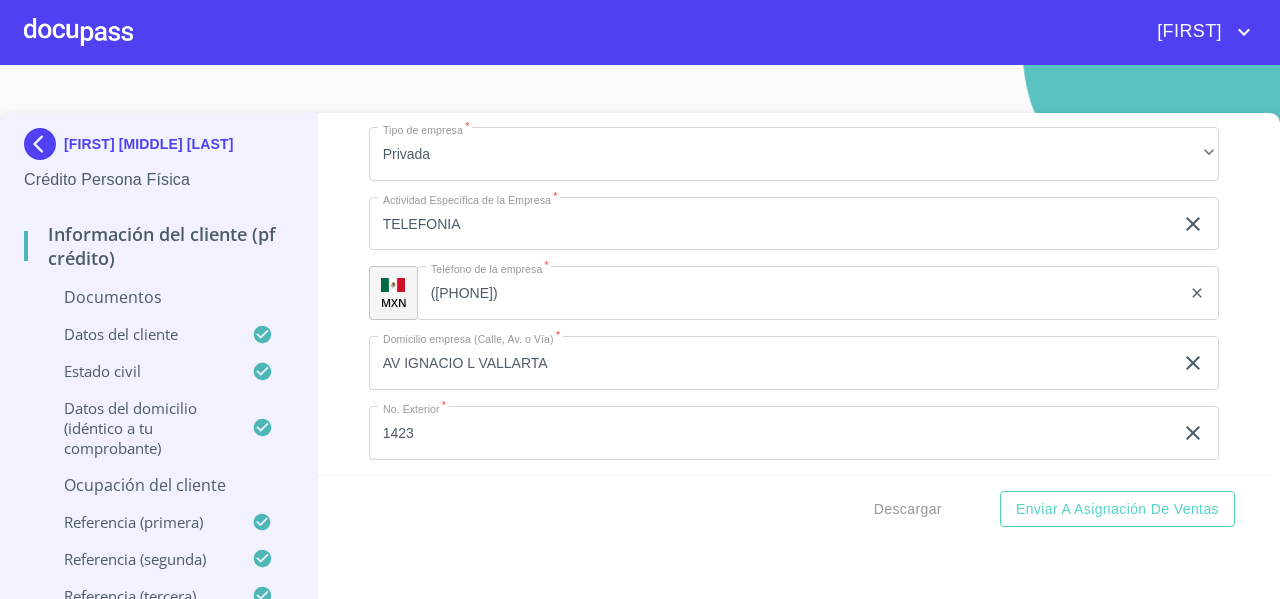 click on "Documento de identificación   *" at bounding box center (771, -2871) 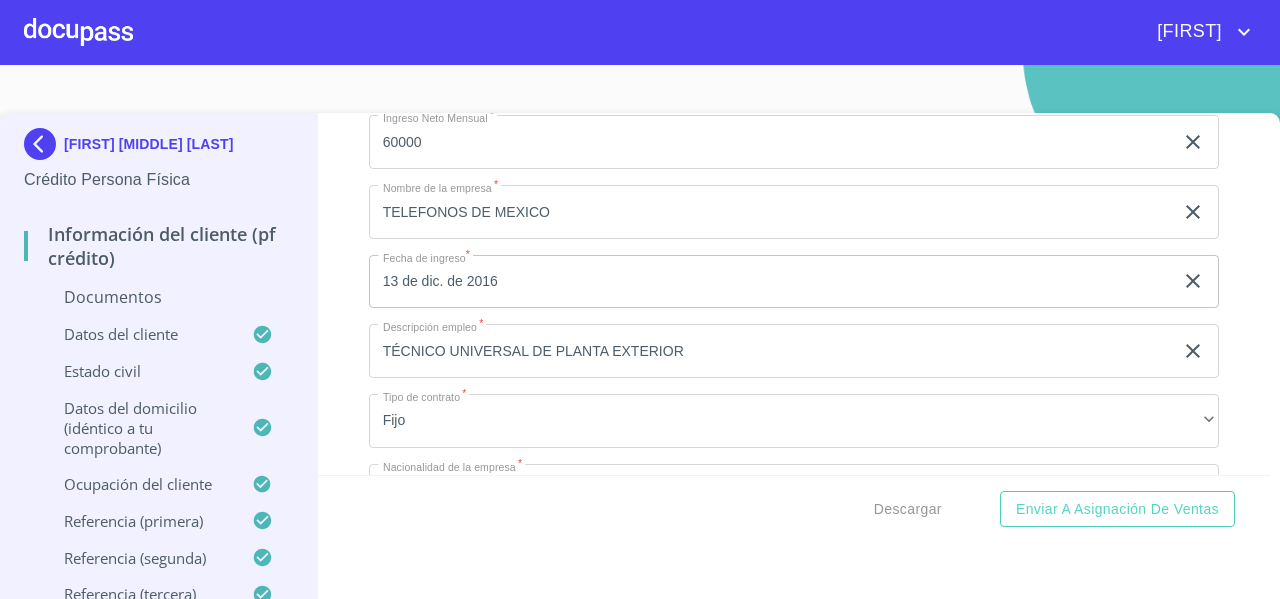 scroll, scrollTop: 6174, scrollLeft: 0, axis: vertical 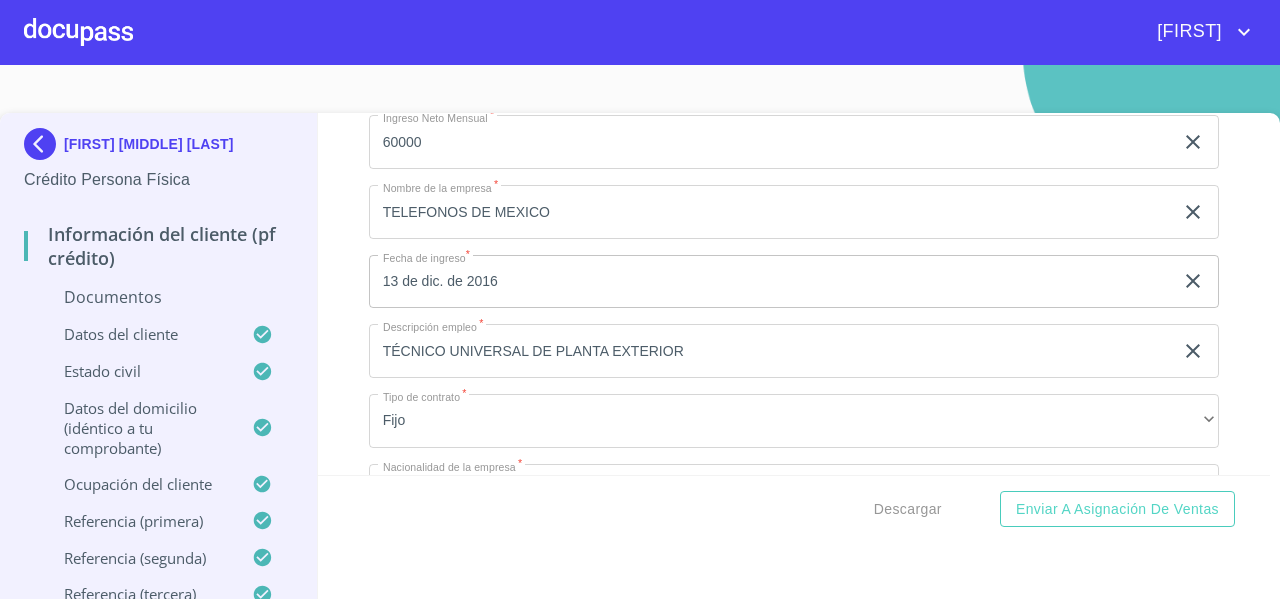 click on "5 años" at bounding box center [794, -77] 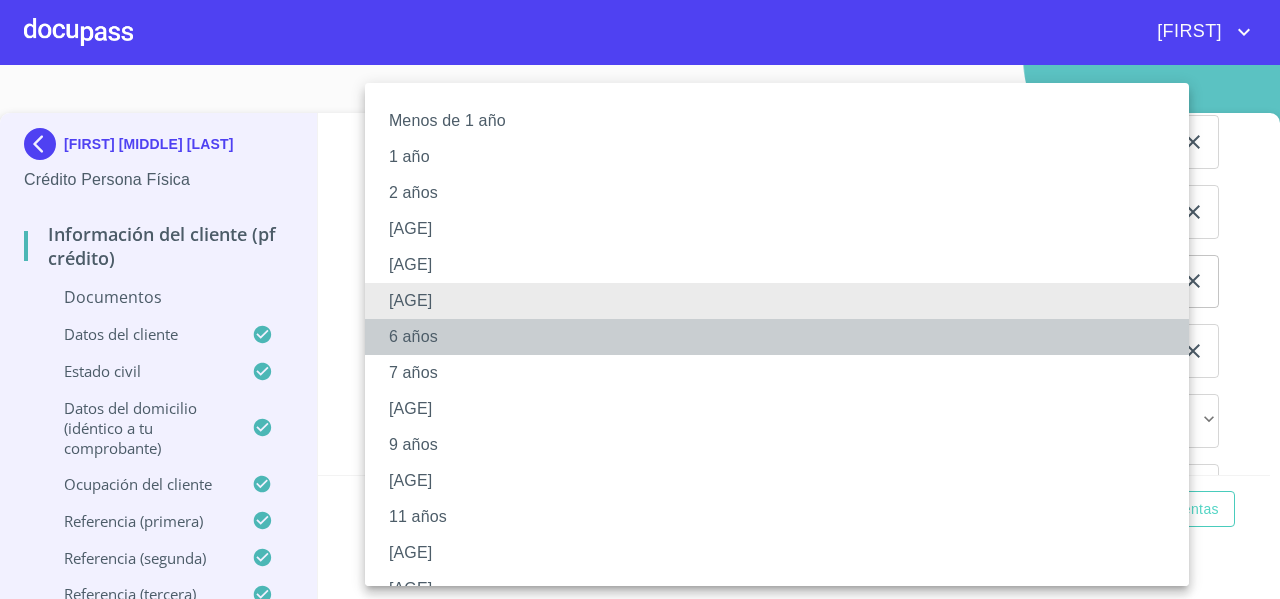 click on "6 años" at bounding box center (784, 337) 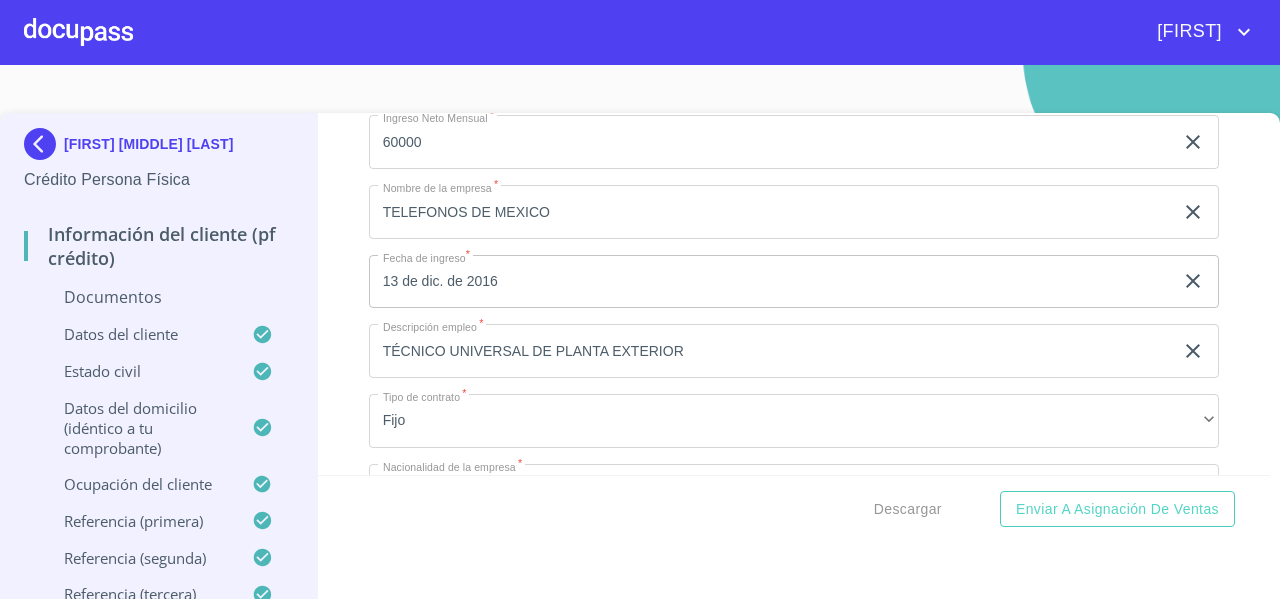 scroll, scrollTop: 6176, scrollLeft: 0, axis: vertical 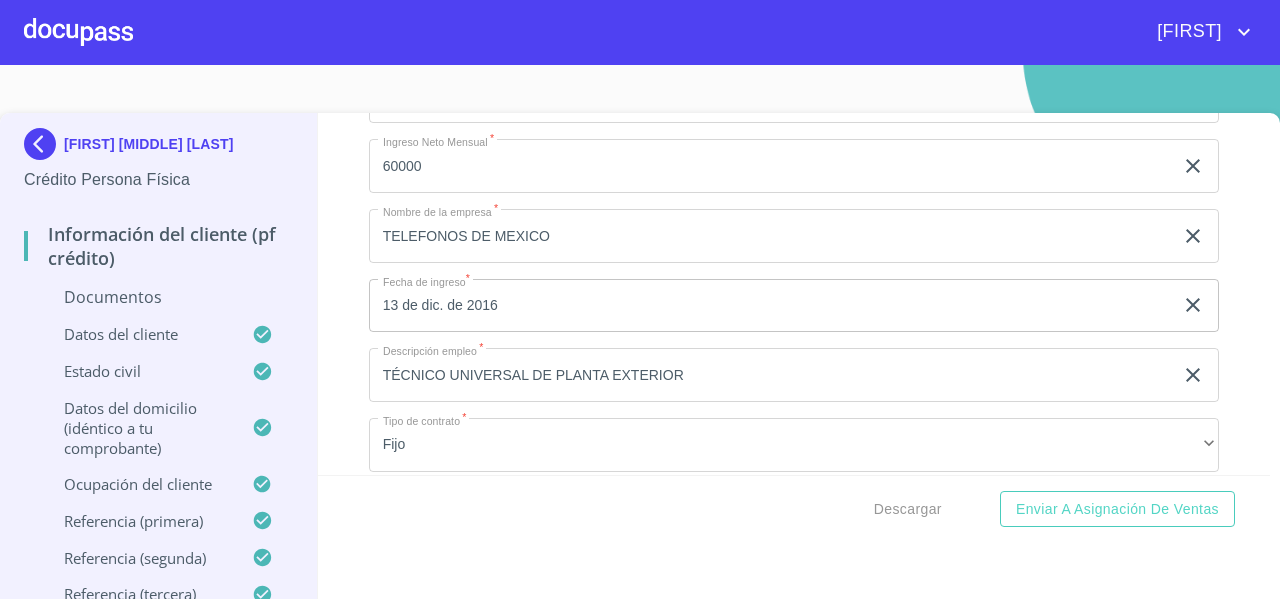 click 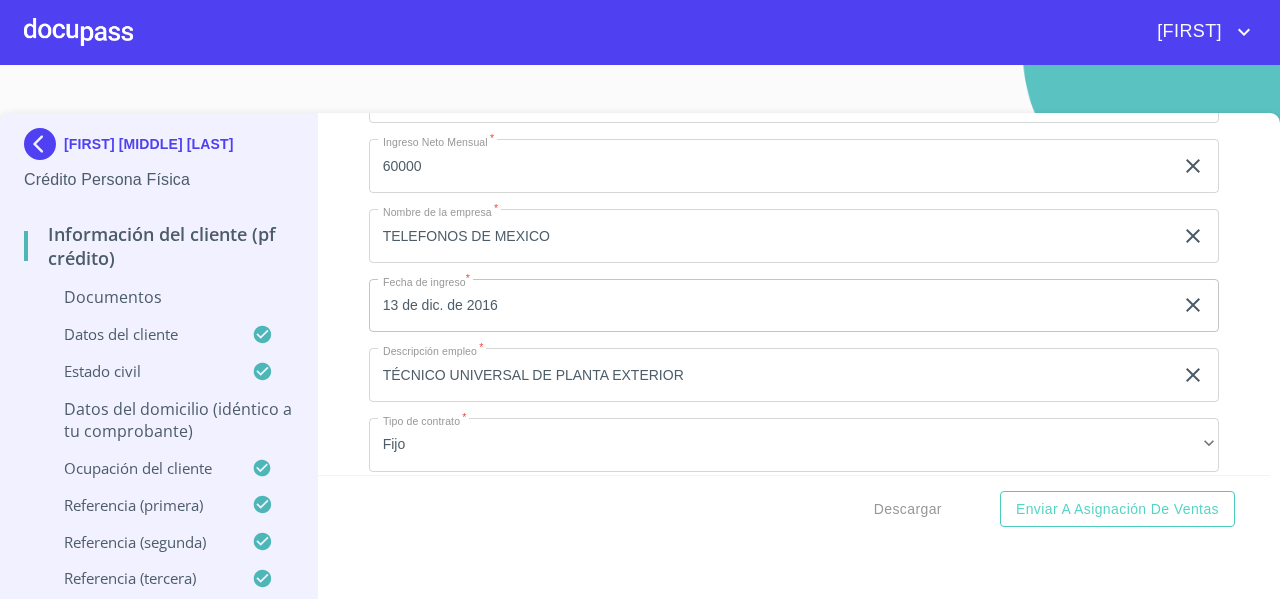 click on "Documento de identificación   *" at bounding box center (794, -122) 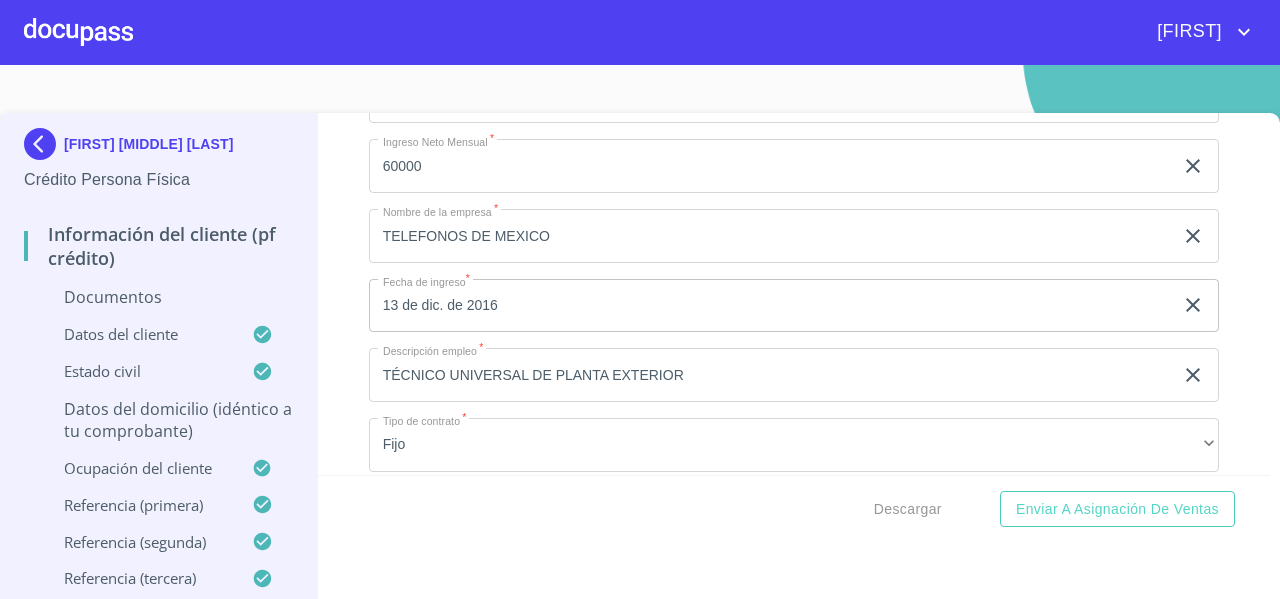 click on "Información del cliente (PF crédito)   Documentos Documento de identificación   * INE ​ Identificación Oficial * Identificación Oficial Identificación Oficial Identificación Oficial Comprobante de Domicilio * Comprobante de Domicilio Comprobante de Domicilio Fuente de ingresos   * Independiente/Dueño de negocio/Persona Moral ​ Comprobante de Ingresos mes 1 * Arrastra o selecciona el (los) documento(s) para agregar Comprobante de Ingresos mes 2 * Arrastra o selecciona el (los) documento(s) para agregar Comprobante de Ingresos mes 3 * Arrastra o selecciona el (los) documento(s) para agregar CURP * CURP CURP Constancia de situación fiscal Arrastra o selecciona el (los) documento(s) para agregar Datos del cliente Apellido Paterno   * FRAIRE ​ Apellido Materno   * GONZALEZ ​ Primer nombre   * AGUSTIN ​ Segundo Nombre ​ Fecha de nacimiento * 15 de abr. de 1988 ​ Nacionalidad   * Mexicana ​ País de nacimiento   * MEXICO ​ Estado de nacimiento   * Durango ​ CURP   * ​" at bounding box center (794, 294) 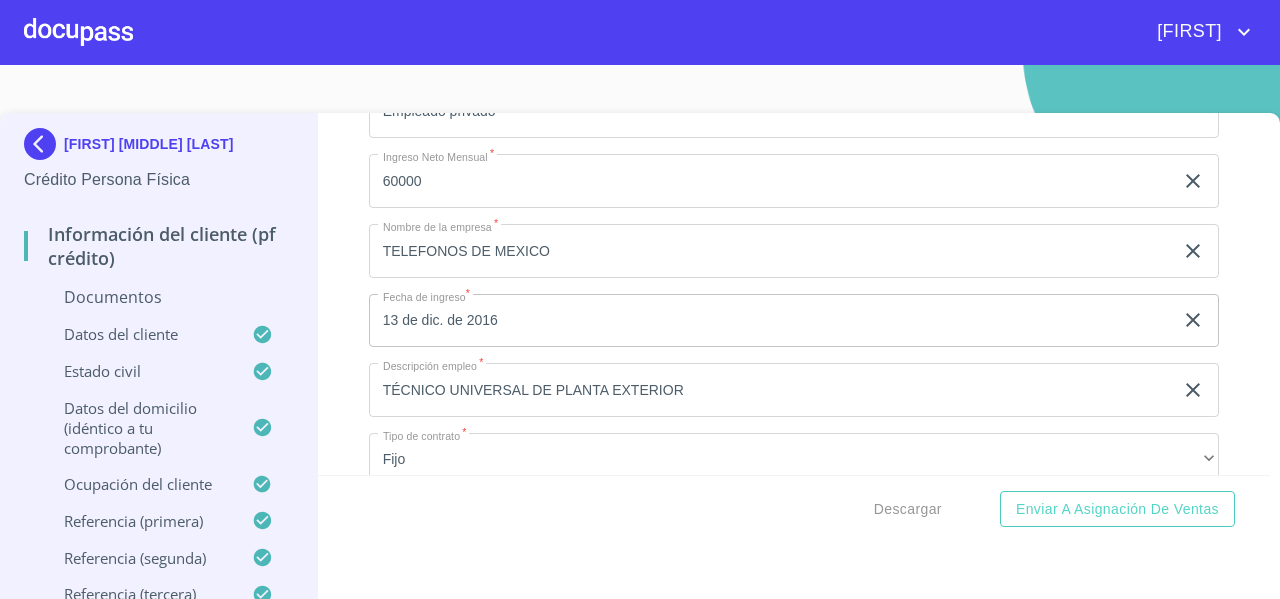 scroll, scrollTop: 6111, scrollLeft: 0, axis: vertical 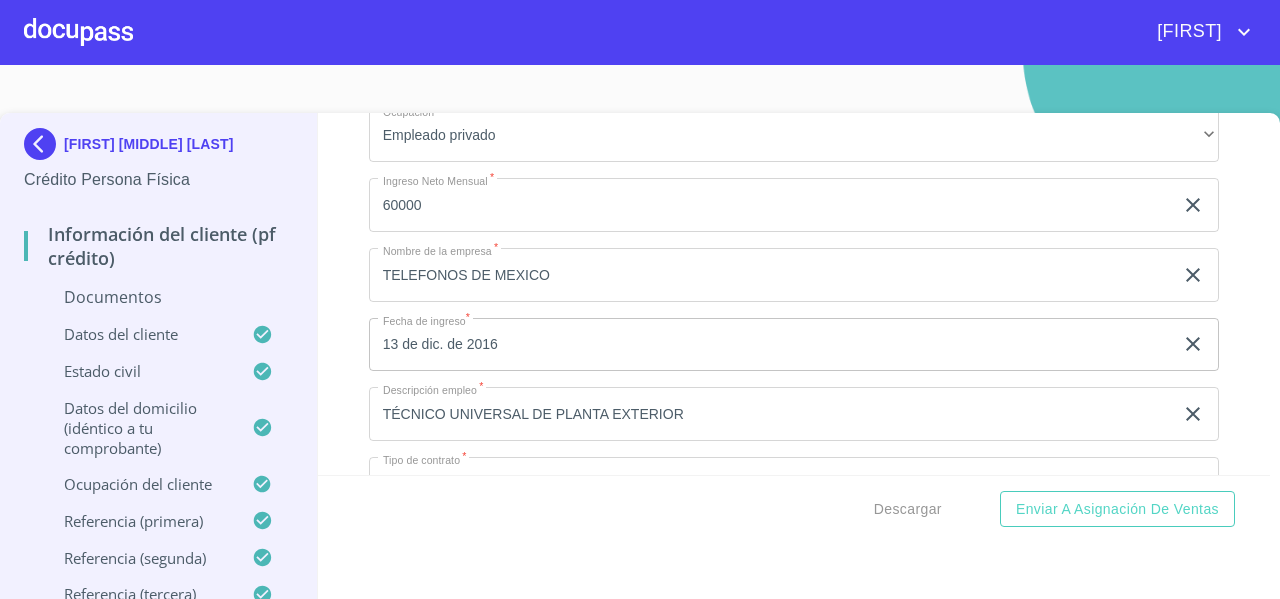 click on "$2,000,000" at bounding box center (771, -83) 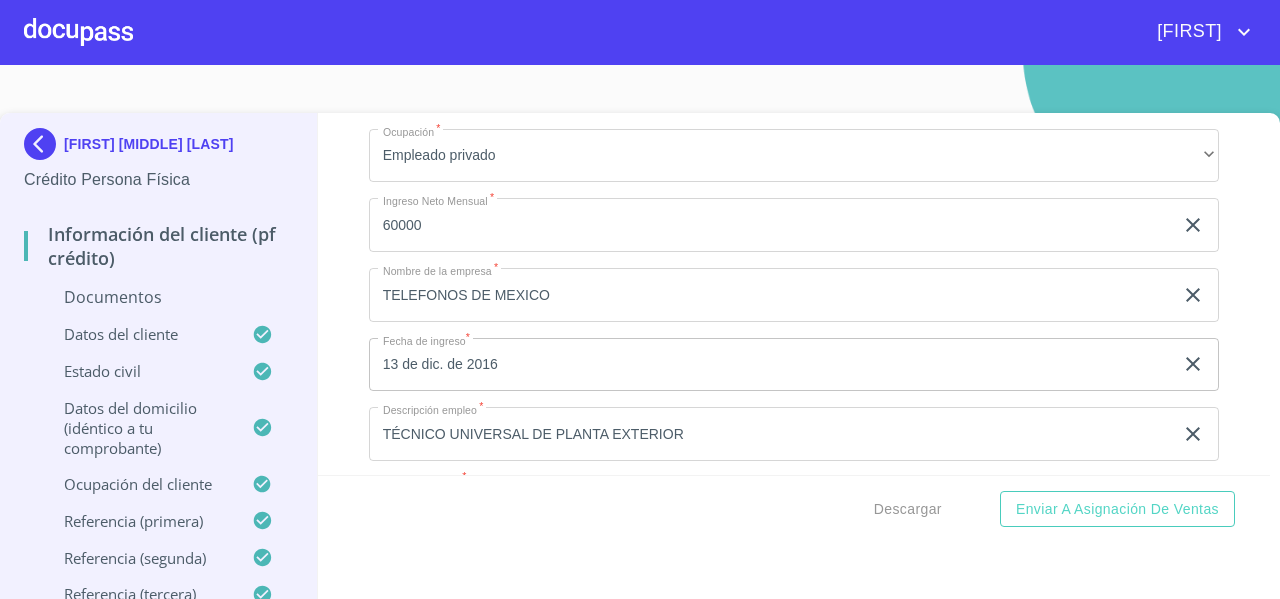 scroll, scrollTop: 6090, scrollLeft: 0, axis: vertical 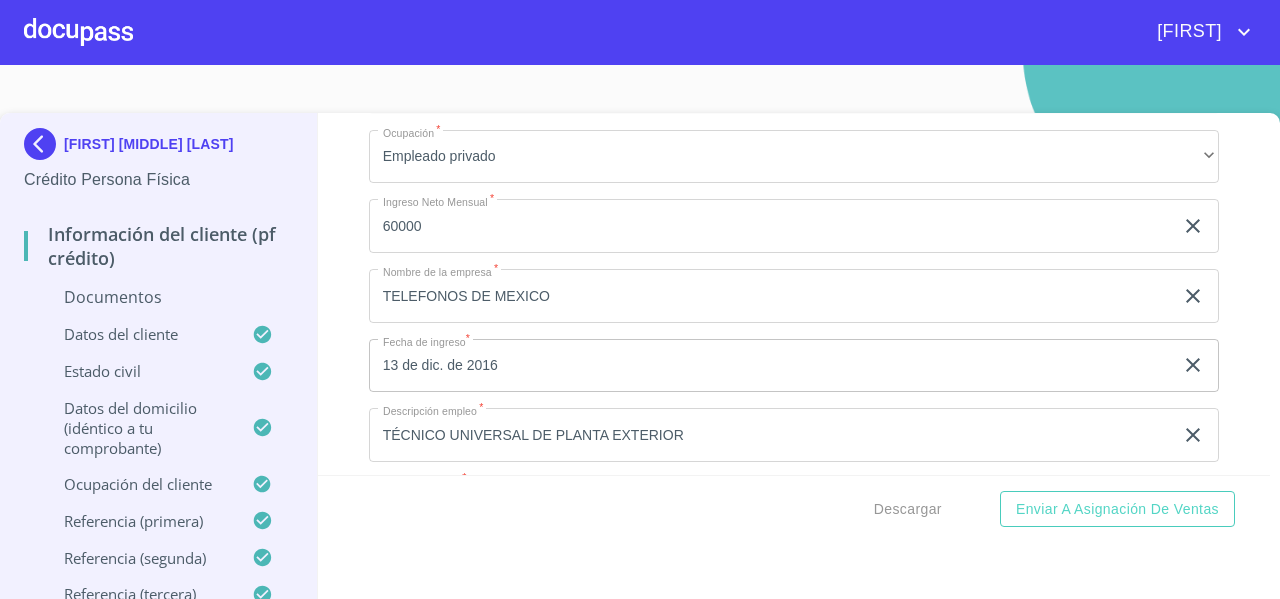 click on "Información del cliente (PF crédito)   Documentos Documento de identificación   * INE ​ Identificación Oficial * Identificación Oficial Identificación Oficial Identificación Oficial Comprobante de Domicilio * Comprobante de Domicilio Comprobante de Domicilio Fuente de ingresos   * Independiente/Dueño de negocio/Persona Moral ​ Comprobante de Ingresos mes 1 * Arrastra o selecciona el (los) documento(s) para agregar Comprobante de Ingresos mes 2 * Arrastra o selecciona el (los) documento(s) para agregar Comprobante de Ingresos mes 3 * Arrastra o selecciona el (los) documento(s) para agregar CURP * CURP CURP Constancia de situación fiscal Arrastra o selecciona el (los) documento(s) para agregar Datos del cliente Apellido Paterno   * FRAIRE ​ Apellido Materno   * GONZALEZ ​ Primer nombre   * AGUSTIN ​ Segundo Nombre ​ Fecha de nacimiento * 15 de abr. de 1988 ​ Nacionalidad   * Mexicana ​ País de nacimiento   * MEXICO ​ Estado de nacimiento   * Durango ​ CURP   * ​" at bounding box center [794, 294] 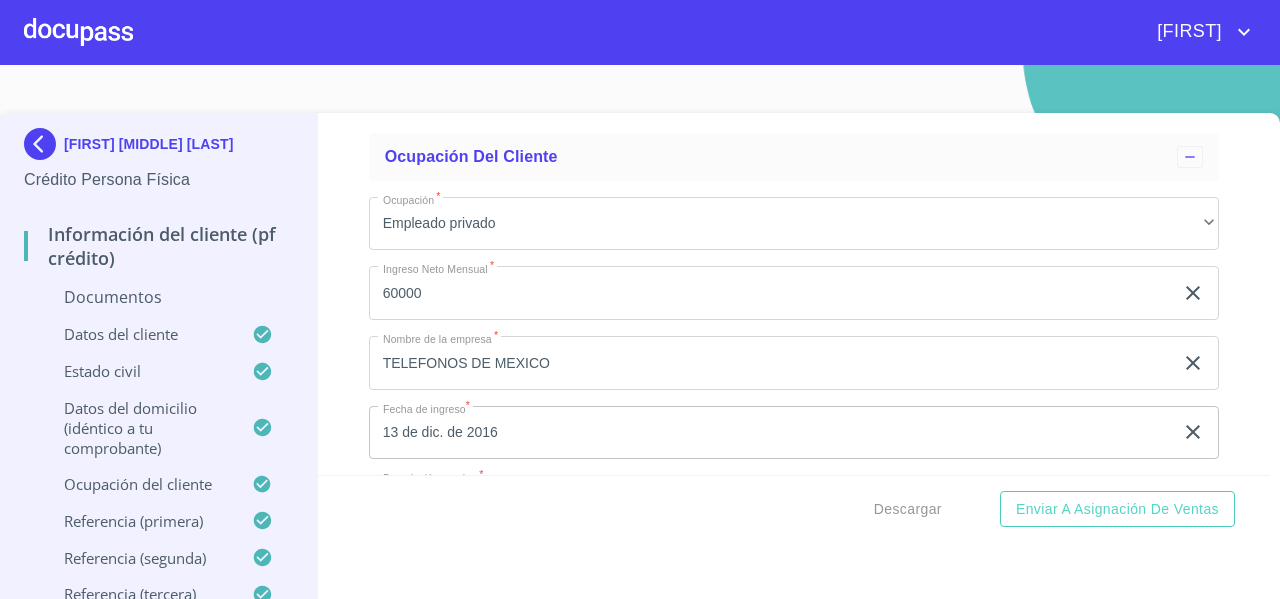 scroll, scrollTop: 6024, scrollLeft: 0, axis: vertical 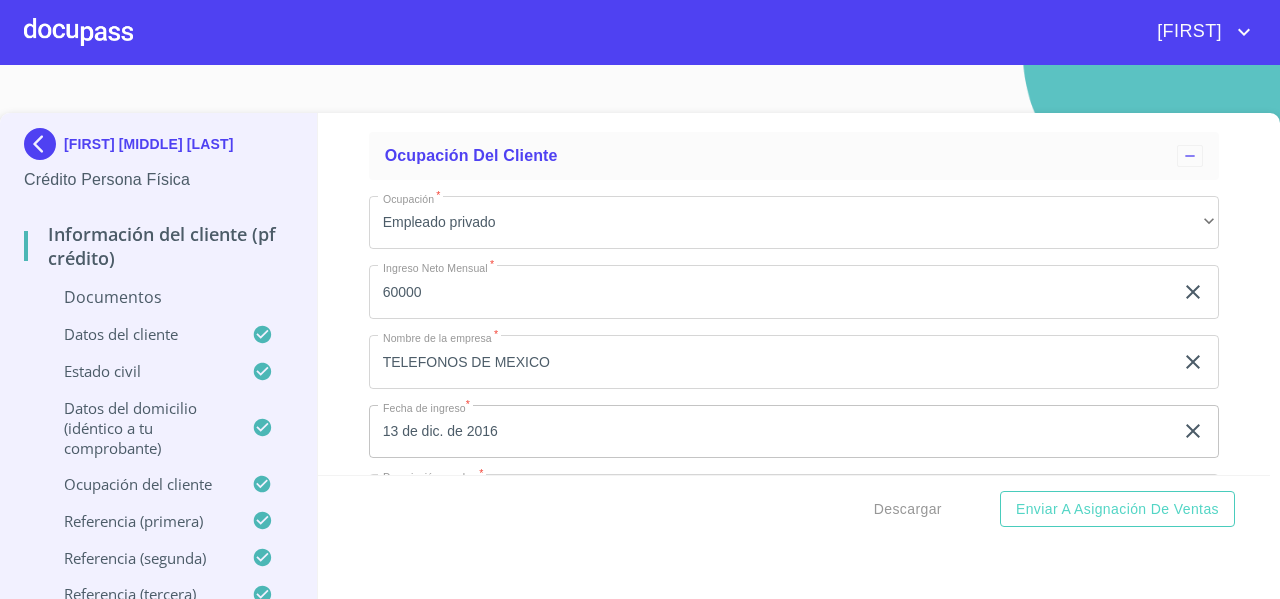 click on "Información del cliente (PF crédito)   Documentos Documento de identificación   * INE ​ Identificación Oficial * Identificación Oficial Identificación Oficial Identificación Oficial Comprobante de Domicilio * Comprobante de Domicilio Comprobante de Domicilio Fuente de ingresos   * Independiente/Dueño de negocio/Persona Moral ​ Comprobante de Ingresos mes 1 * Arrastra o selecciona el (los) documento(s) para agregar Comprobante de Ingresos mes 2 * Arrastra o selecciona el (los) documento(s) para agregar Comprobante de Ingresos mes 3 * Arrastra o selecciona el (los) documento(s) para agregar CURP * CURP CURP Constancia de situación fiscal Arrastra o selecciona el (los) documento(s) para agregar Datos del cliente Apellido Paterno   * FRAIRE ​ Apellido Materno   * GONZALEZ ​ Primer nombre   * AGUSTIN ​ Segundo Nombre ​ Fecha de nacimiento * 15 de abr. de 1988 ​ Nacionalidad   * Mexicana ​ País de nacimiento   * MEXICO ​ Estado de nacimiento   * Durango ​ CURP   * ​" at bounding box center (794, 294) 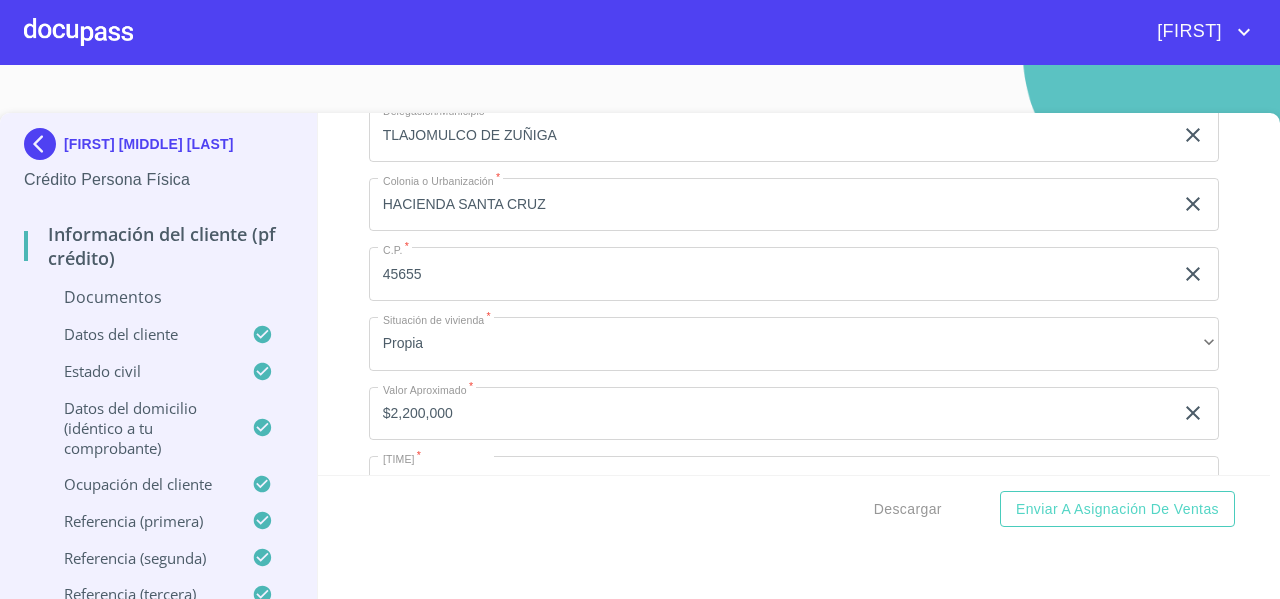 scroll, scrollTop: 5613, scrollLeft: 0, axis: vertical 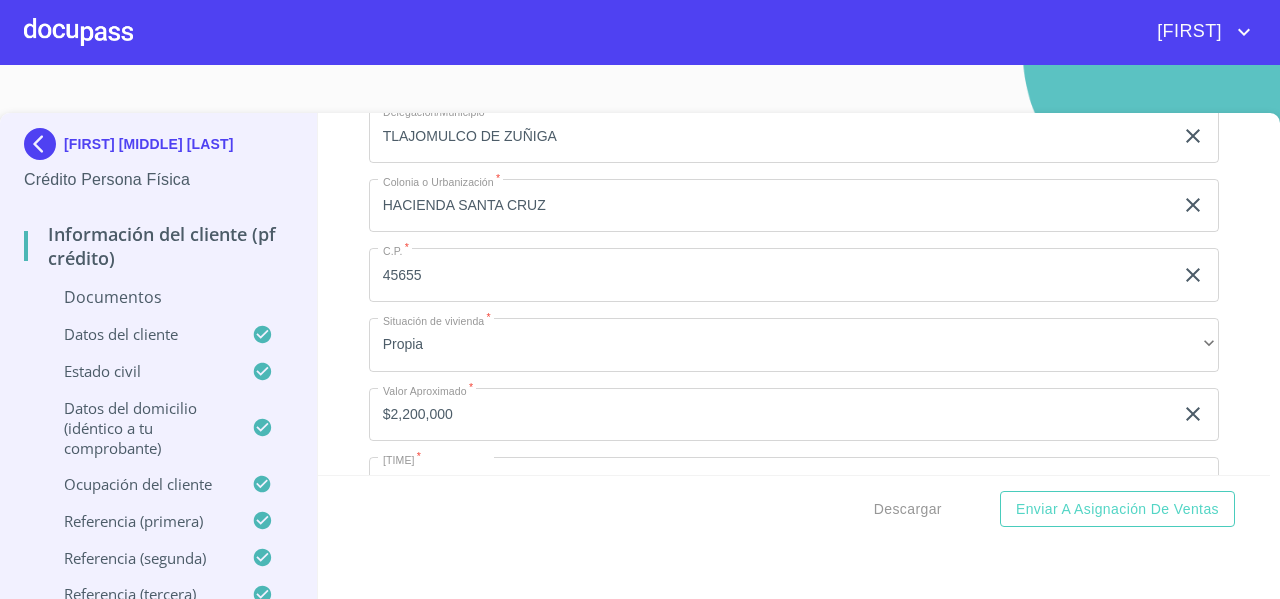 click on "Información del cliente (PF crédito)   Documentos Documento de identificación   * INE ​ Identificación Oficial * Identificación Oficial Identificación Oficial Identificación Oficial Comprobante de Domicilio * Comprobante de Domicilio Comprobante de Domicilio Fuente de ingresos   * Independiente/Dueño de negocio/Persona Moral ​ Comprobante de Ingresos mes 1 * Arrastra o selecciona el (los) documento(s) para agregar Comprobante de Ingresos mes 2 * Arrastra o selecciona el (los) documento(s) para agregar Comprobante de Ingresos mes 3 * Arrastra o selecciona el (los) documento(s) para agregar CURP * CURP CURP Constancia de situación fiscal Arrastra o selecciona el (los) documento(s) para agregar Datos del cliente Apellido Paterno   * FRAIRE ​ Apellido Materno   * GONZALEZ ​ Primer nombre   * AGUSTIN ​ Segundo Nombre ​ Fecha de nacimiento * 15 de abr. de 1988 ​ Nacionalidad   * Mexicana ​ País de nacimiento   * MEXICO ​ Estado de nacimiento   * Durango ​ CURP   * ​" at bounding box center (794, 294) 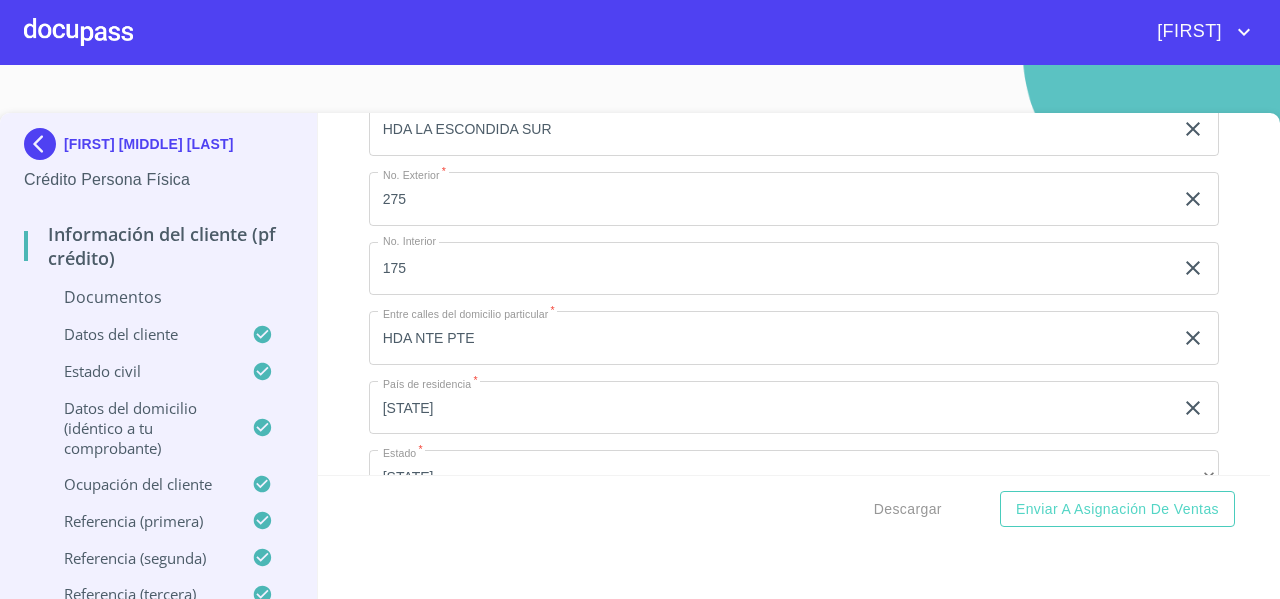 scroll, scrollTop: 5323, scrollLeft: 0, axis: vertical 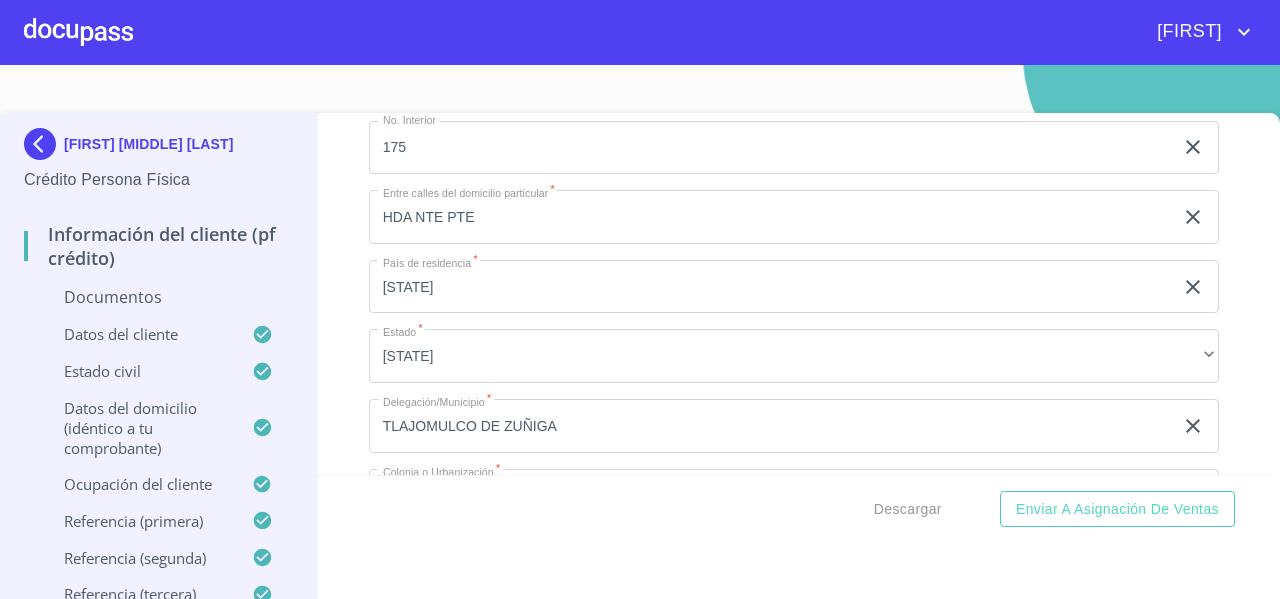 click on "2" at bounding box center [771, -1614] 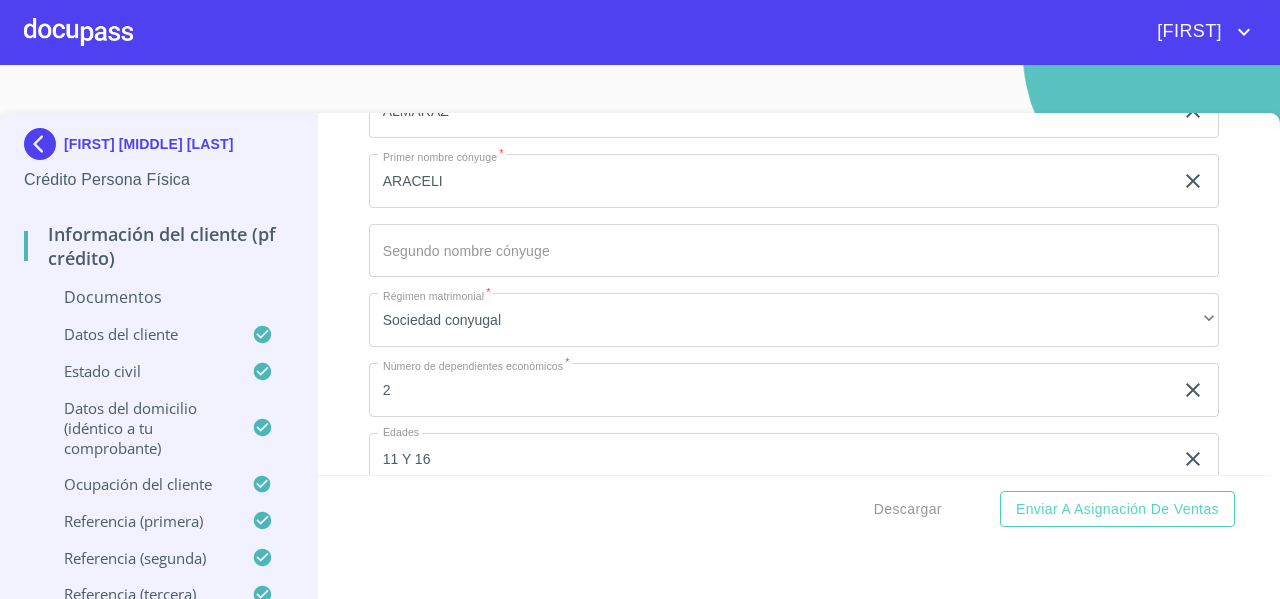 scroll, scrollTop: 4721, scrollLeft: 0, axis: vertical 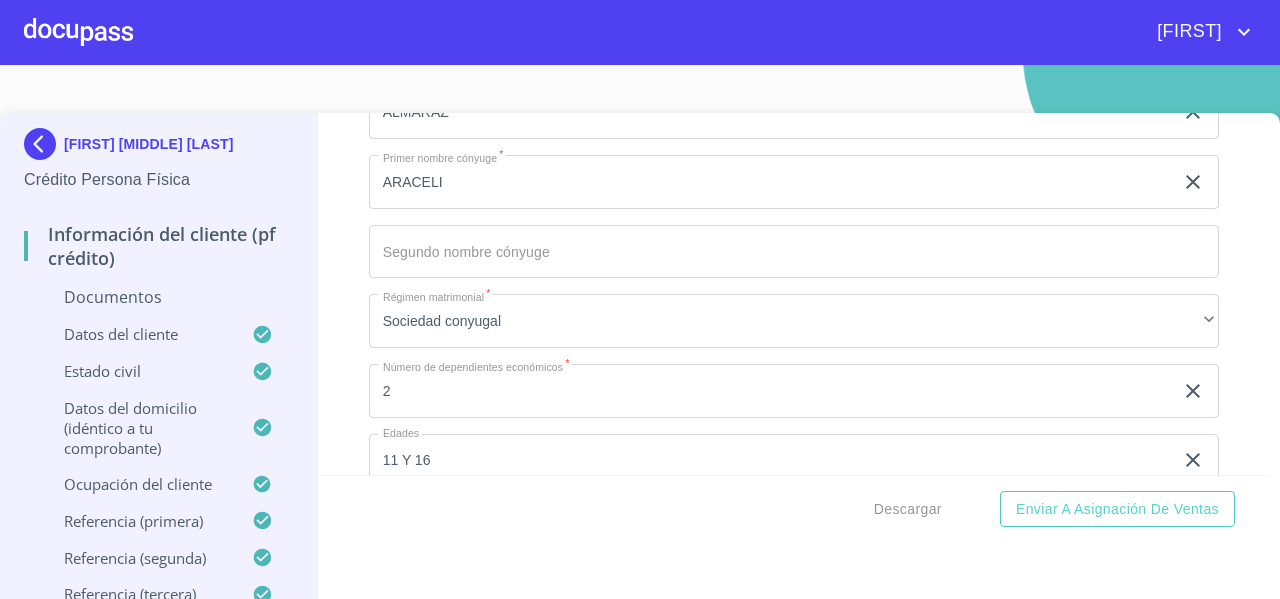 drag, startPoint x: 340, startPoint y: 398, endPoint x: 349, endPoint y: 315, distance: 83.48653 